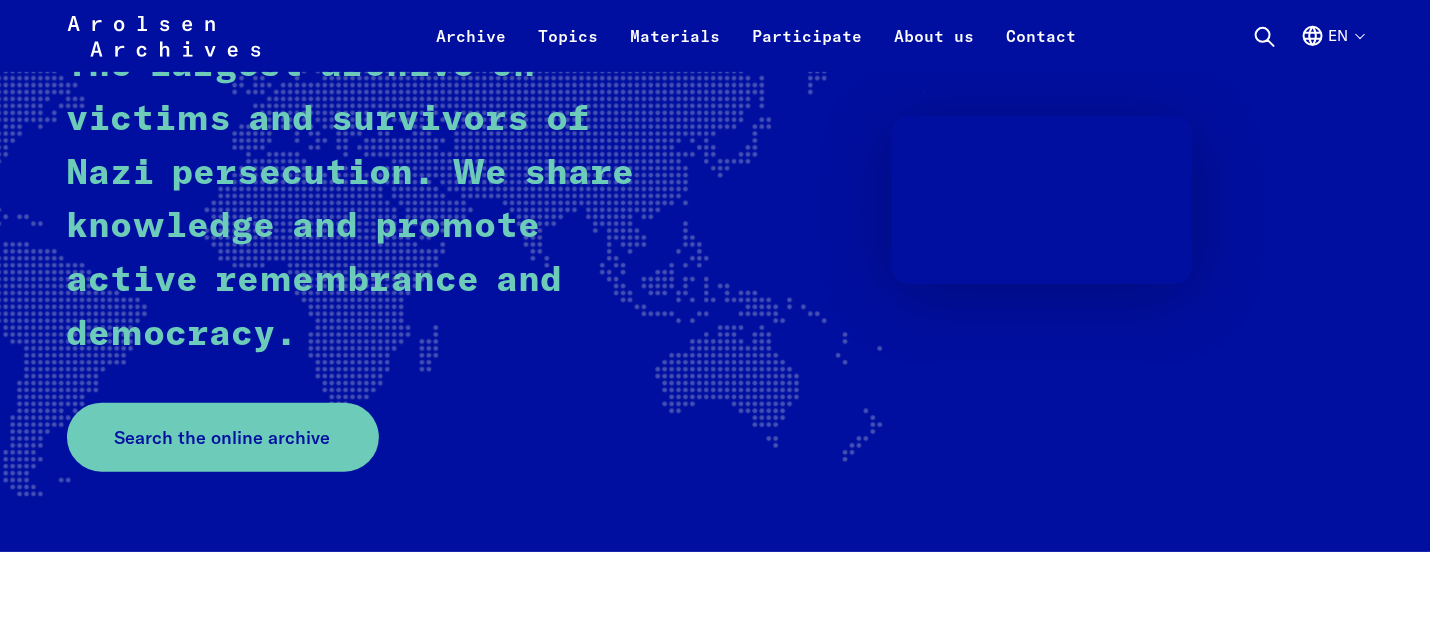 scroll, scrollTop: 444, scrollLeft: 0, axis: vertical 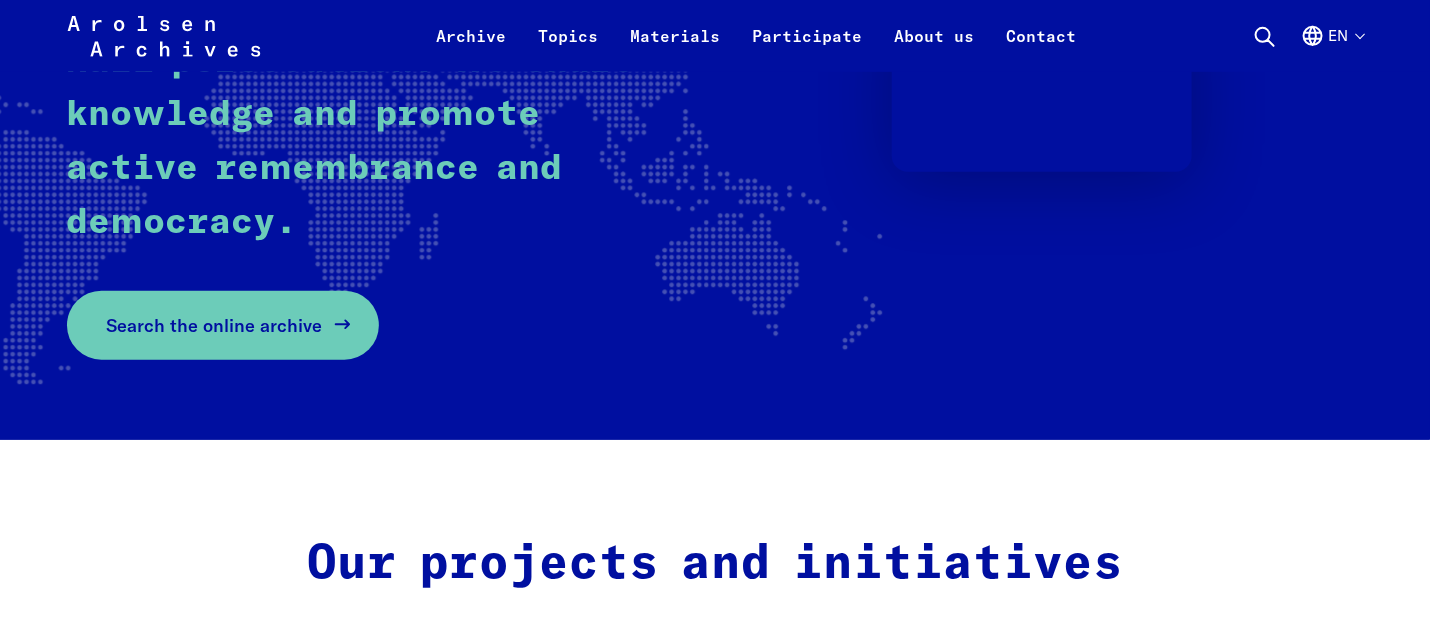 click on "Search the online archive" at bounding box center (215, 325) 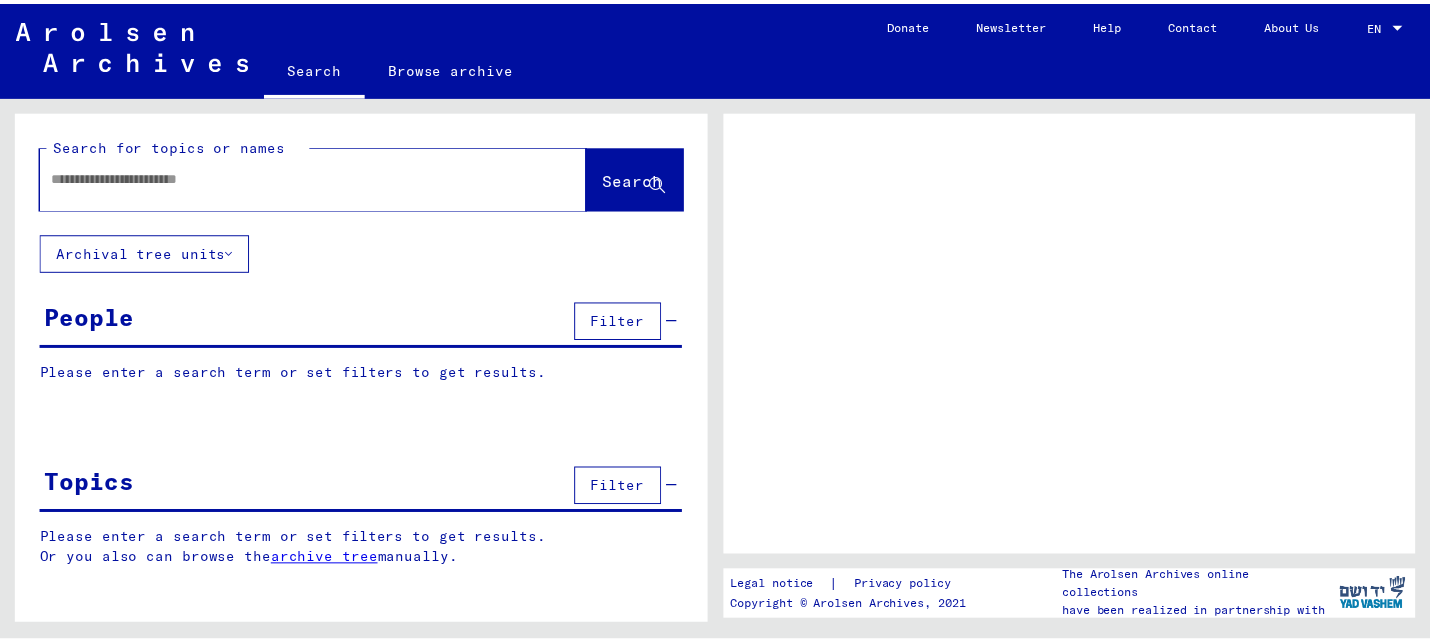 scroll, scrollTop: 0, scrollLeft: 0, axis: both 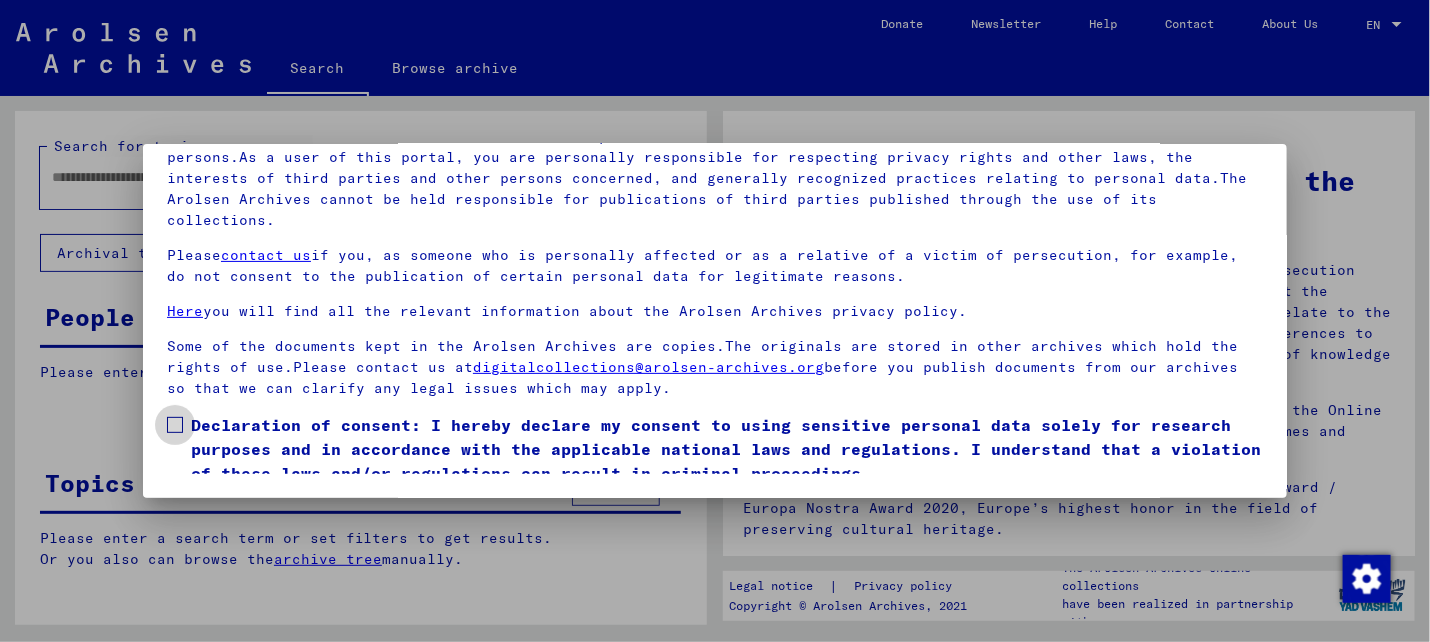 click at bounding box center [175, 425] 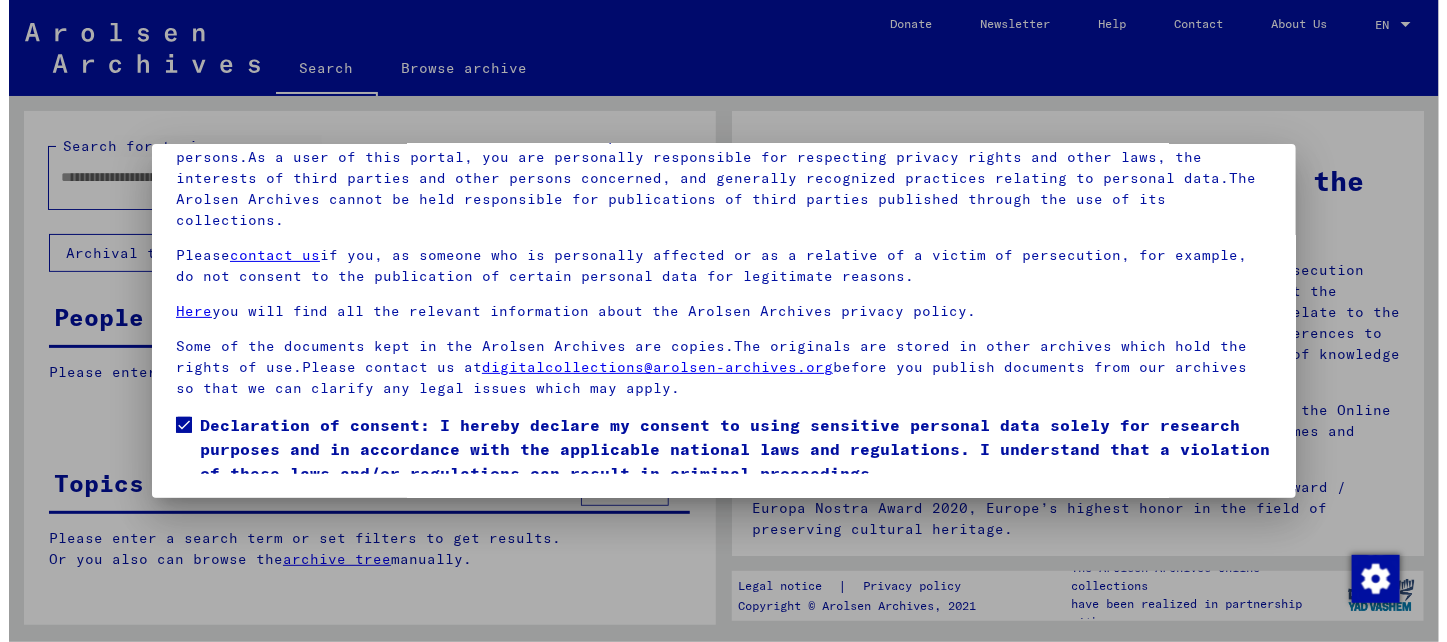 scroll, scrollTop: 37, scrollLeft: 0, axis: vertical 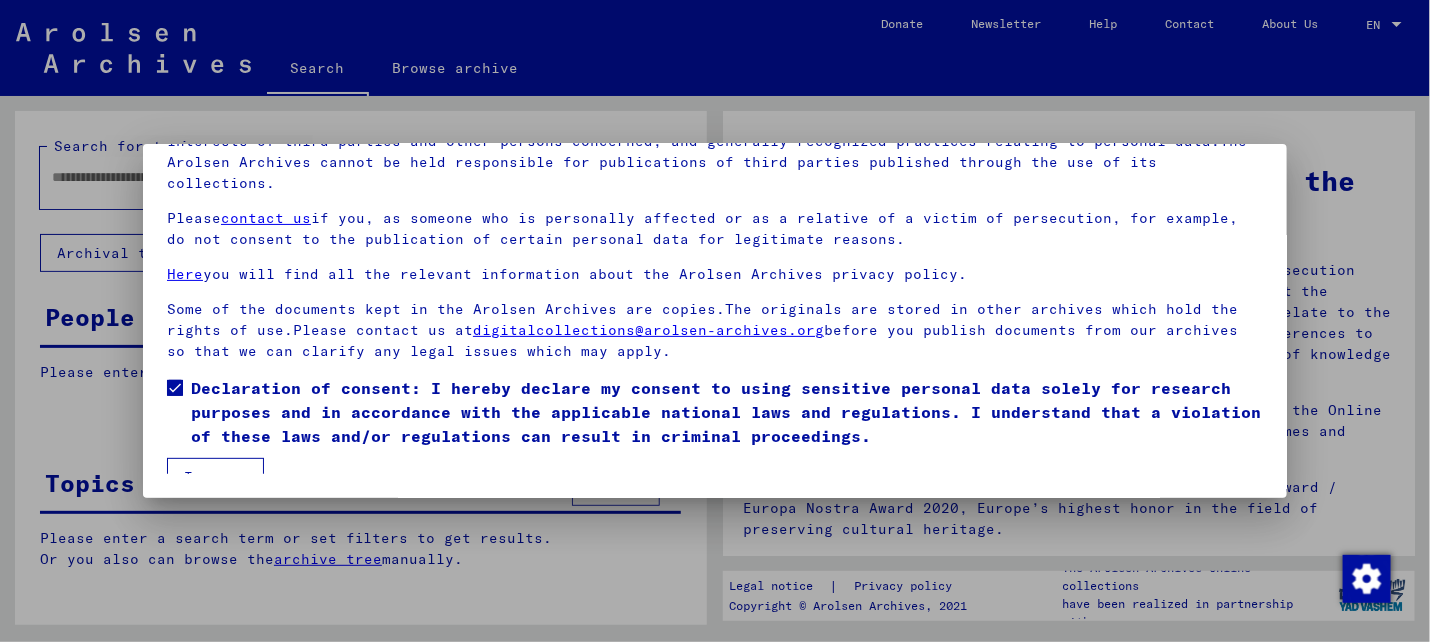 click on "I agree" at bounding box center [215, 477] 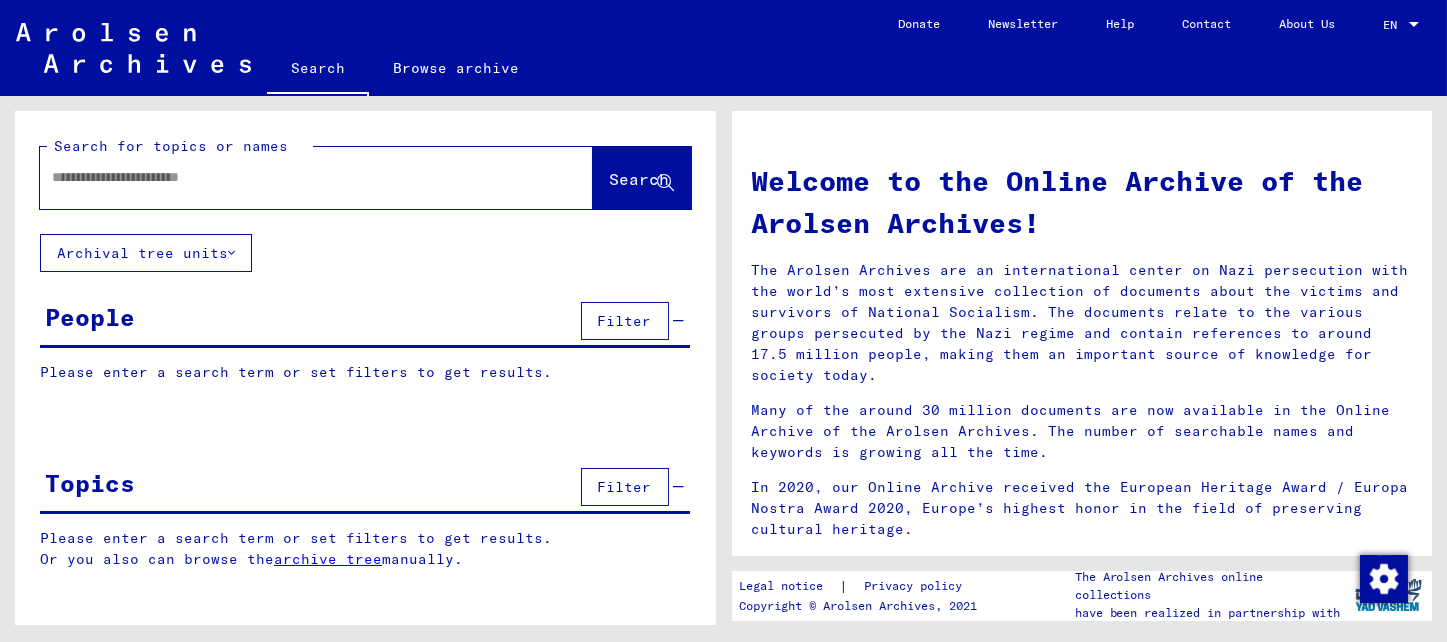 click at bounding box center [292, 177] 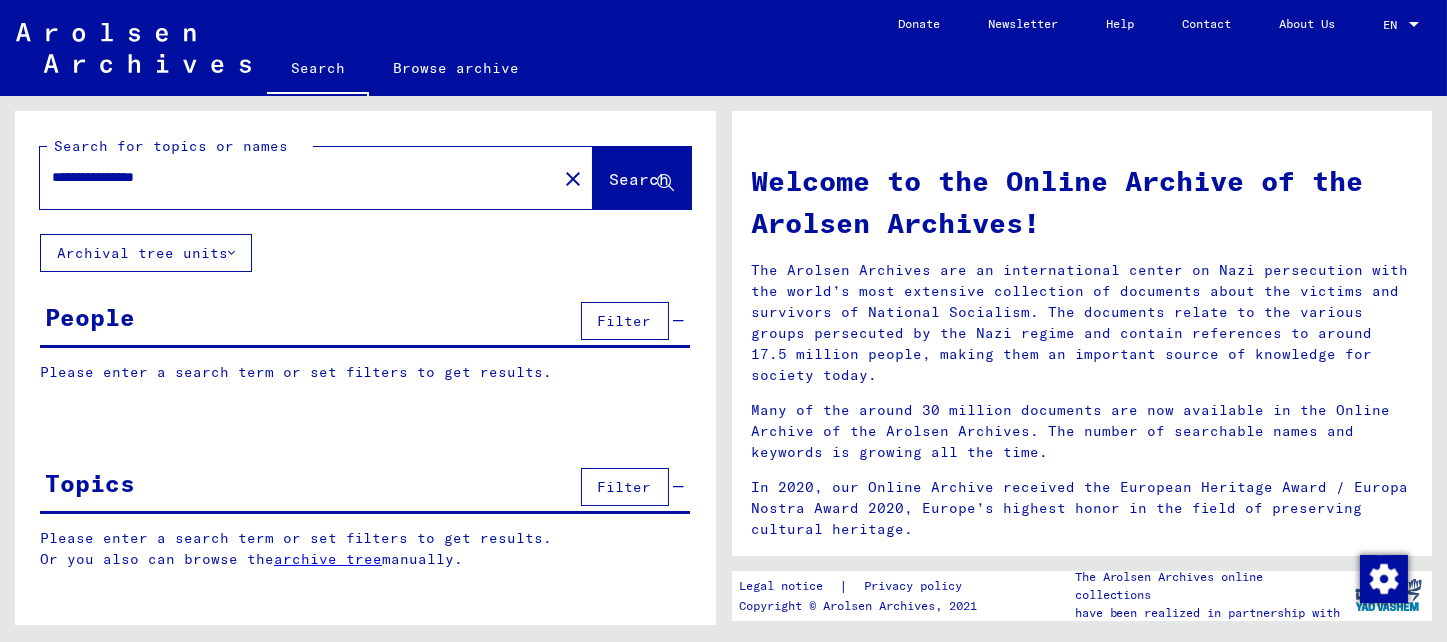 click on "Search" 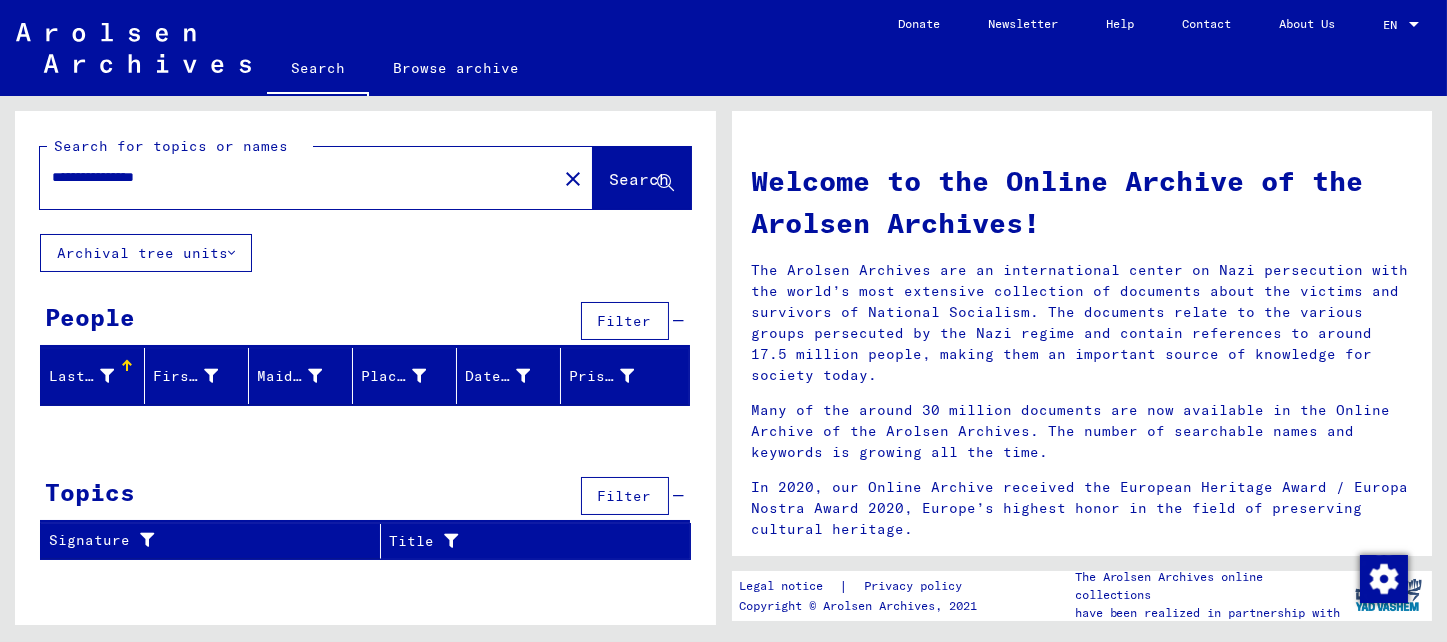 drag, startPoint x: 224, startPoint y: 179, endPoint x: 0, endPoint y: 178, distance: 224.00223 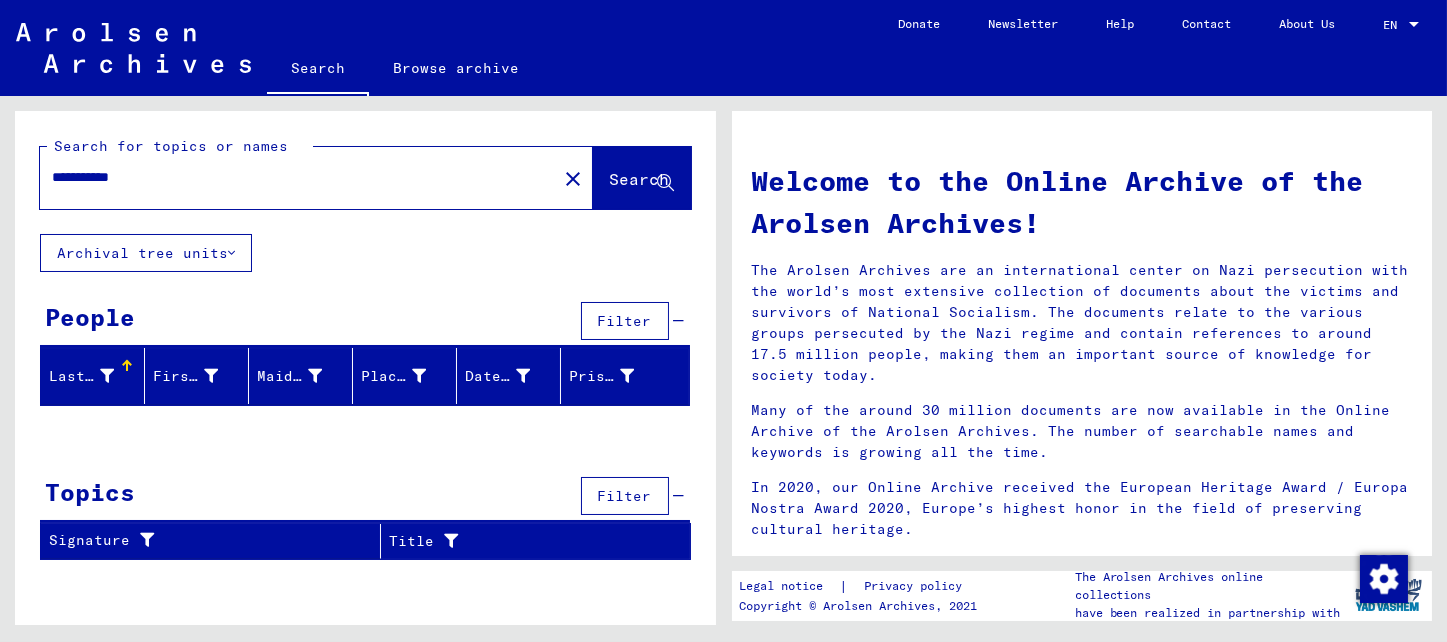 click on "Search" 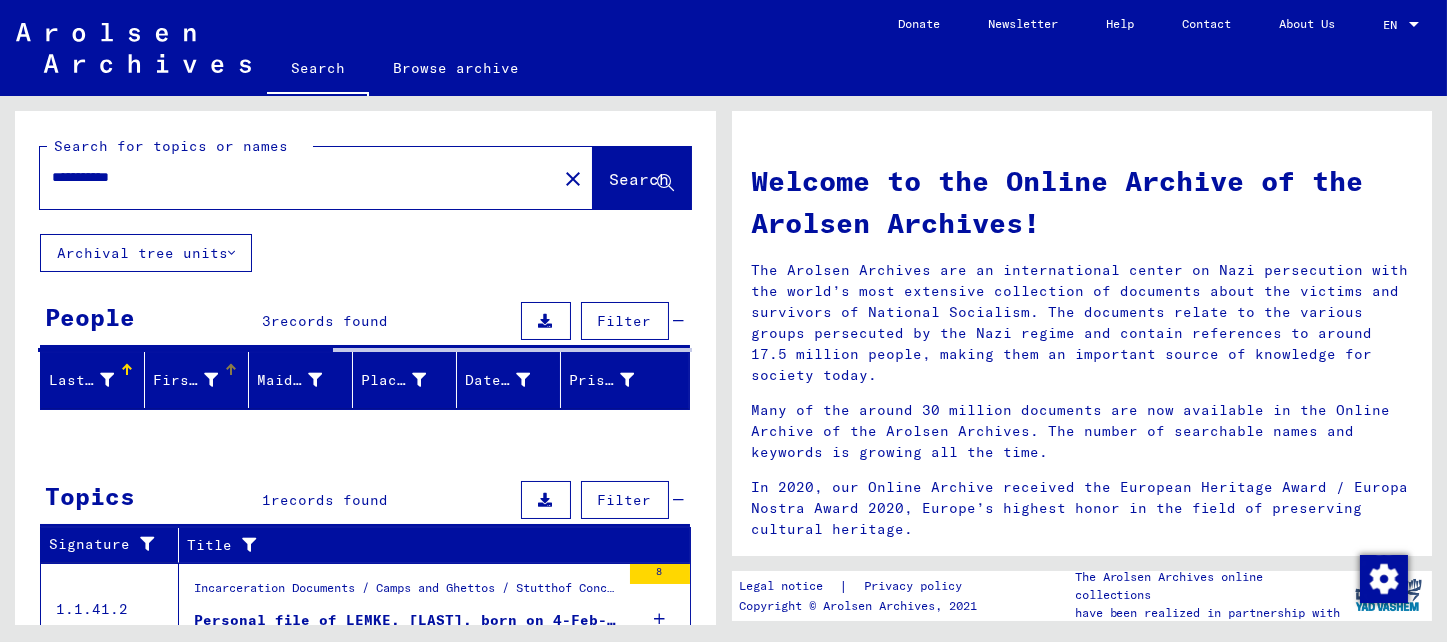 scroll, scrollTop: 84, scrollLeft: 0, axis: vertical 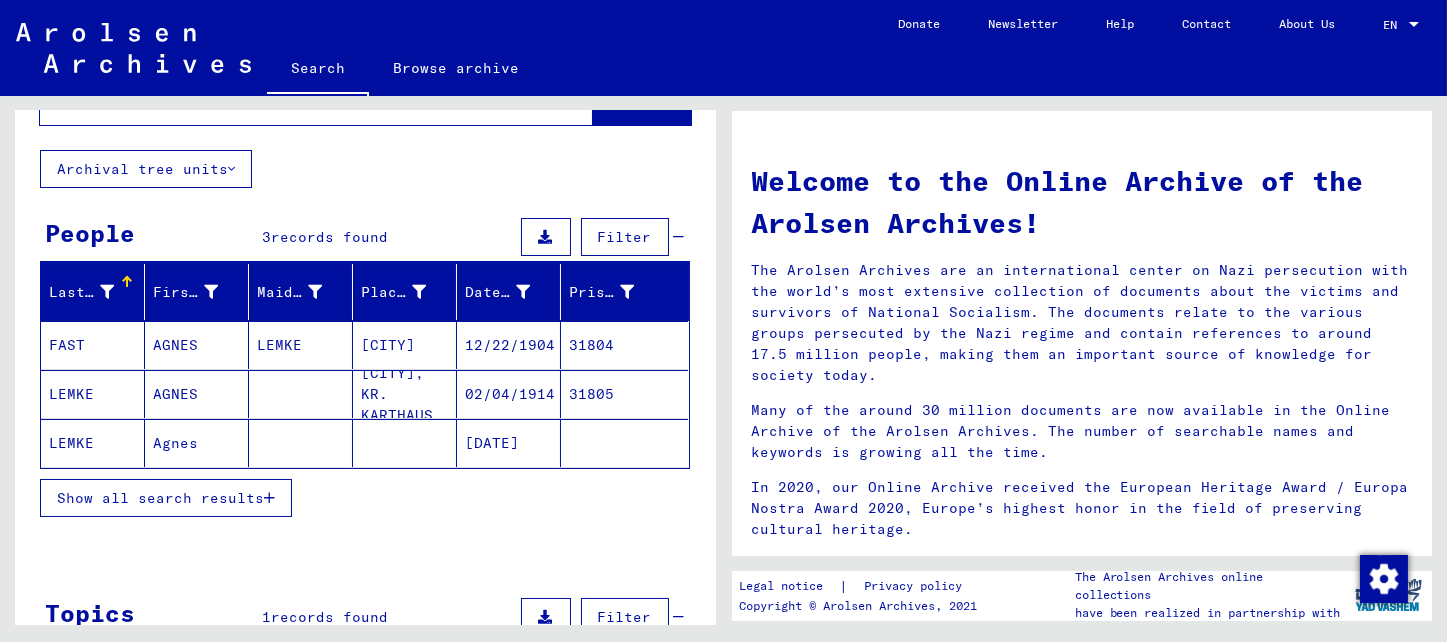 click on "LEMKE" at bounding box center (301, 394) 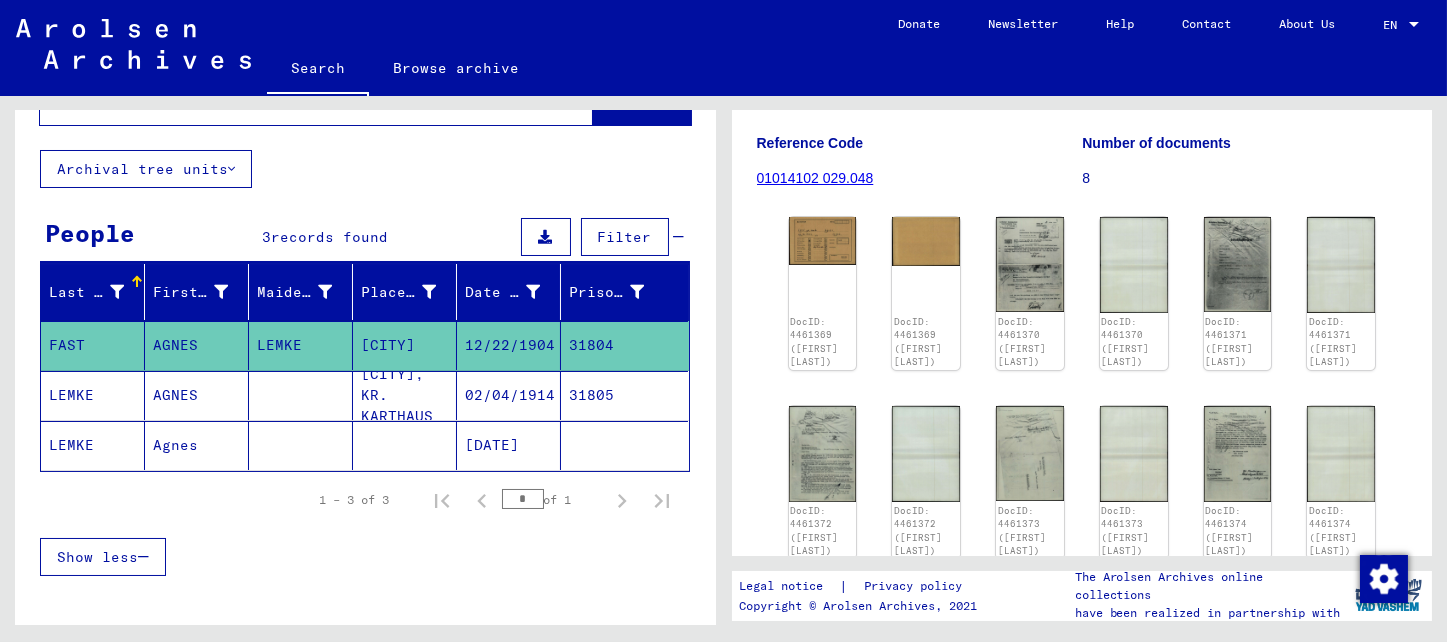 scroll, scrollTop: 332, scrollLeft: 0, axis: vertical 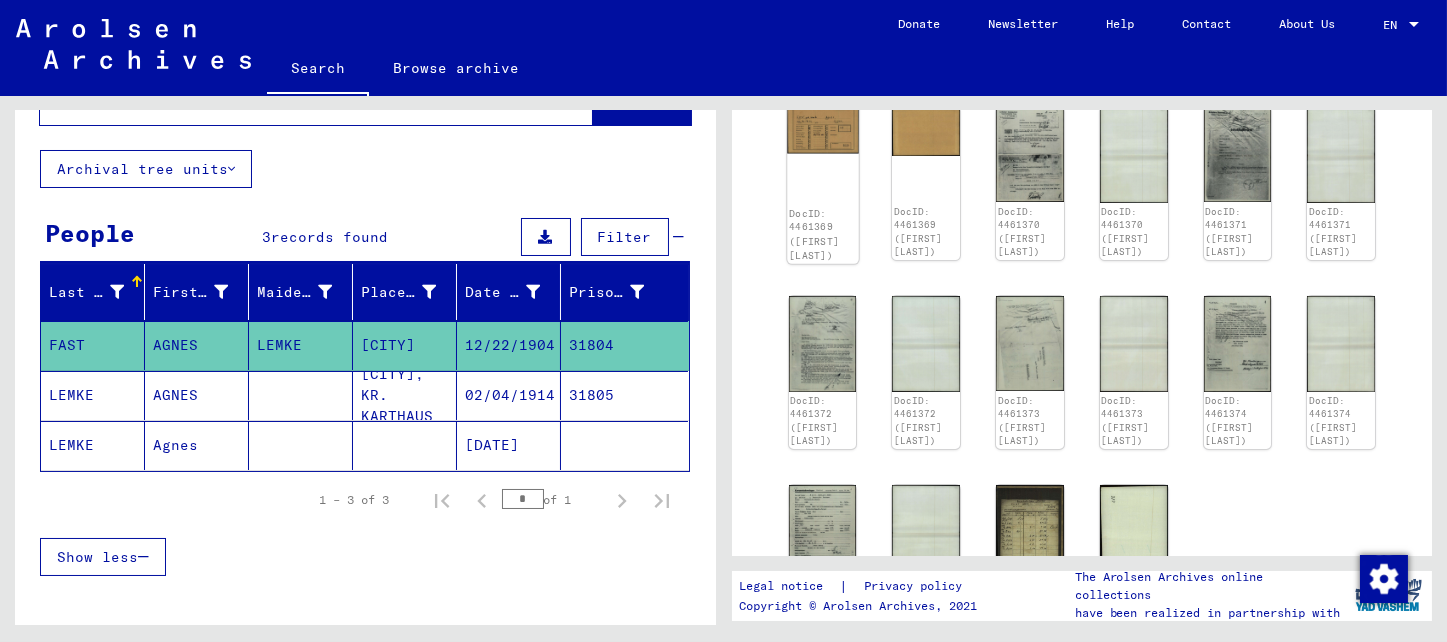 click 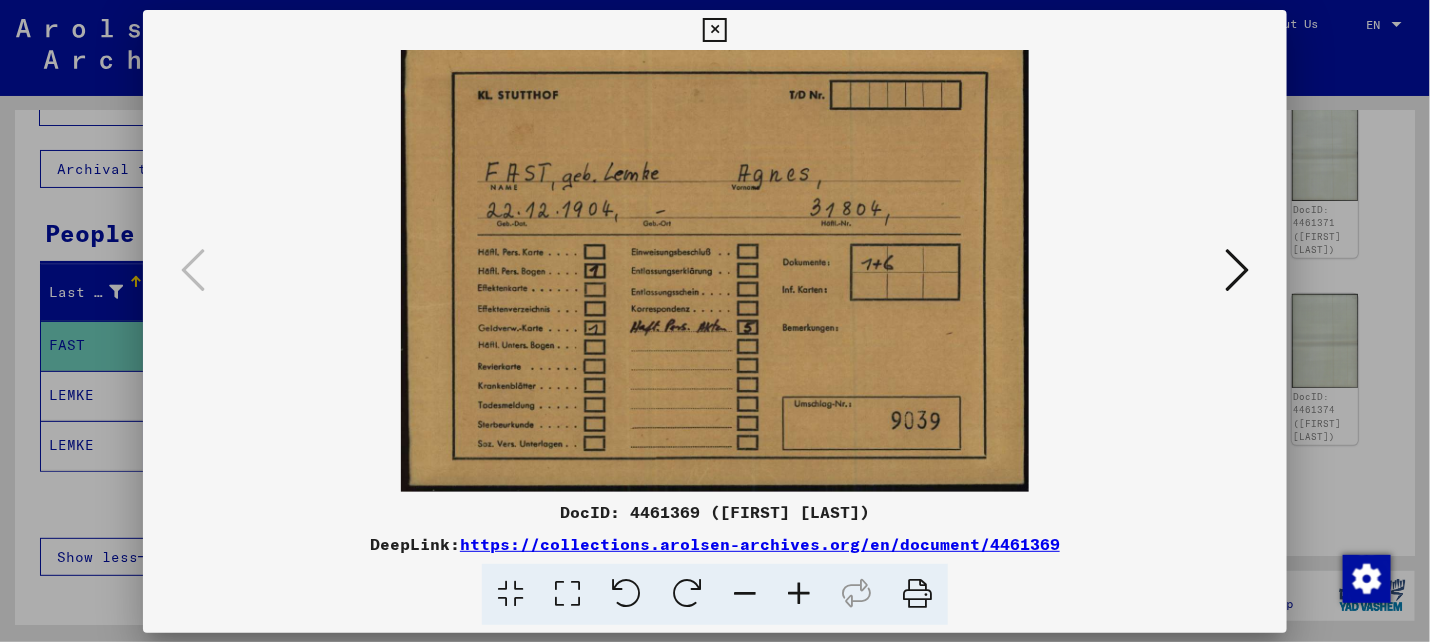 click at bounding box center [715, 271] 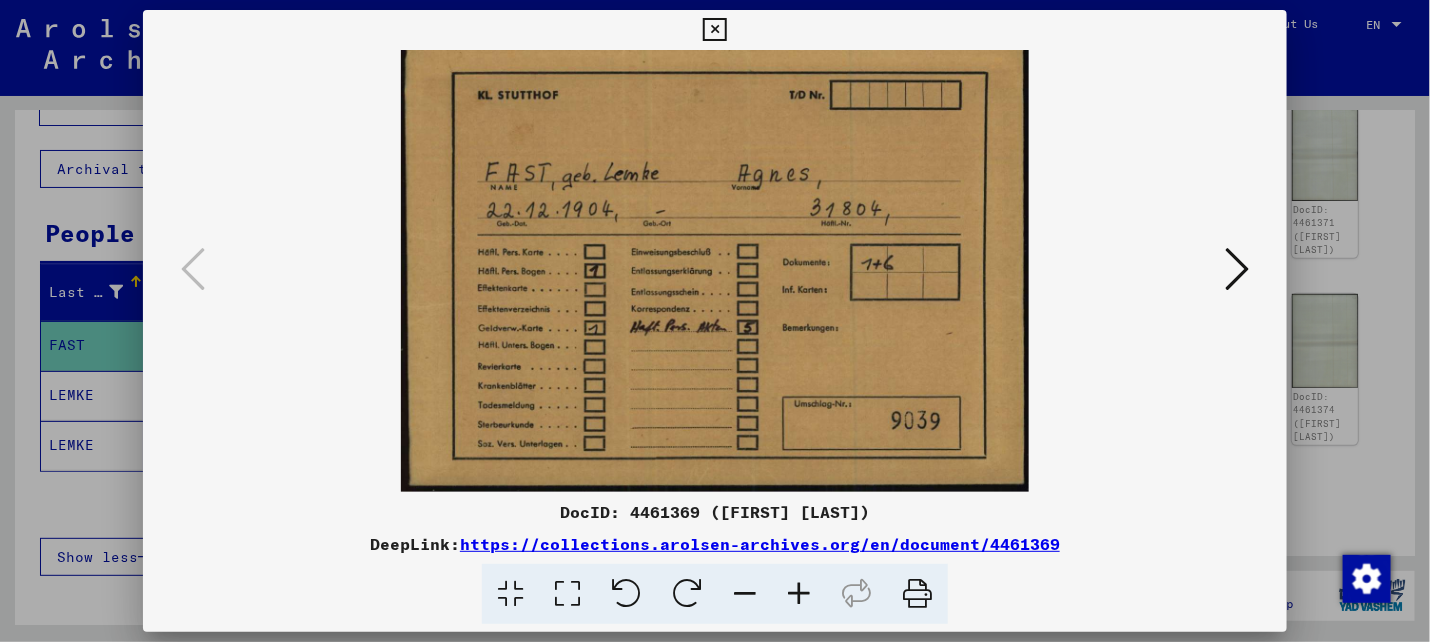 click at bounding box center (714, 30) 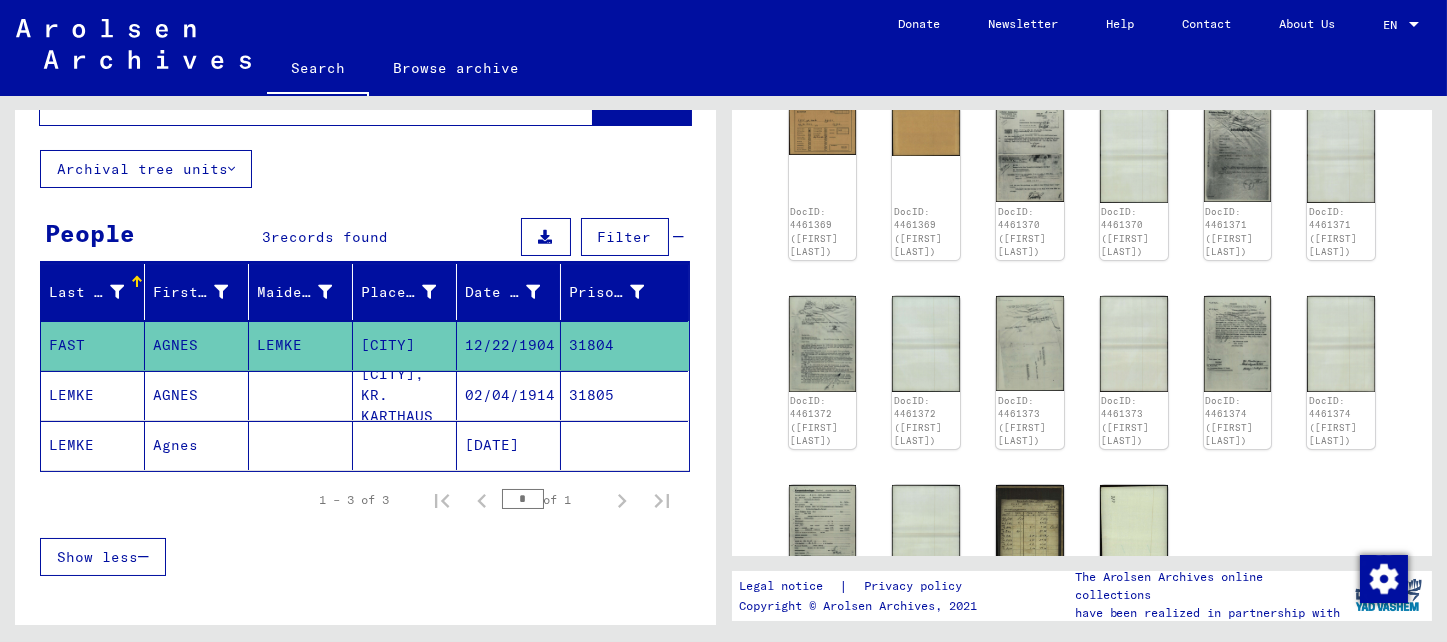click at bounding box center [301, 445] 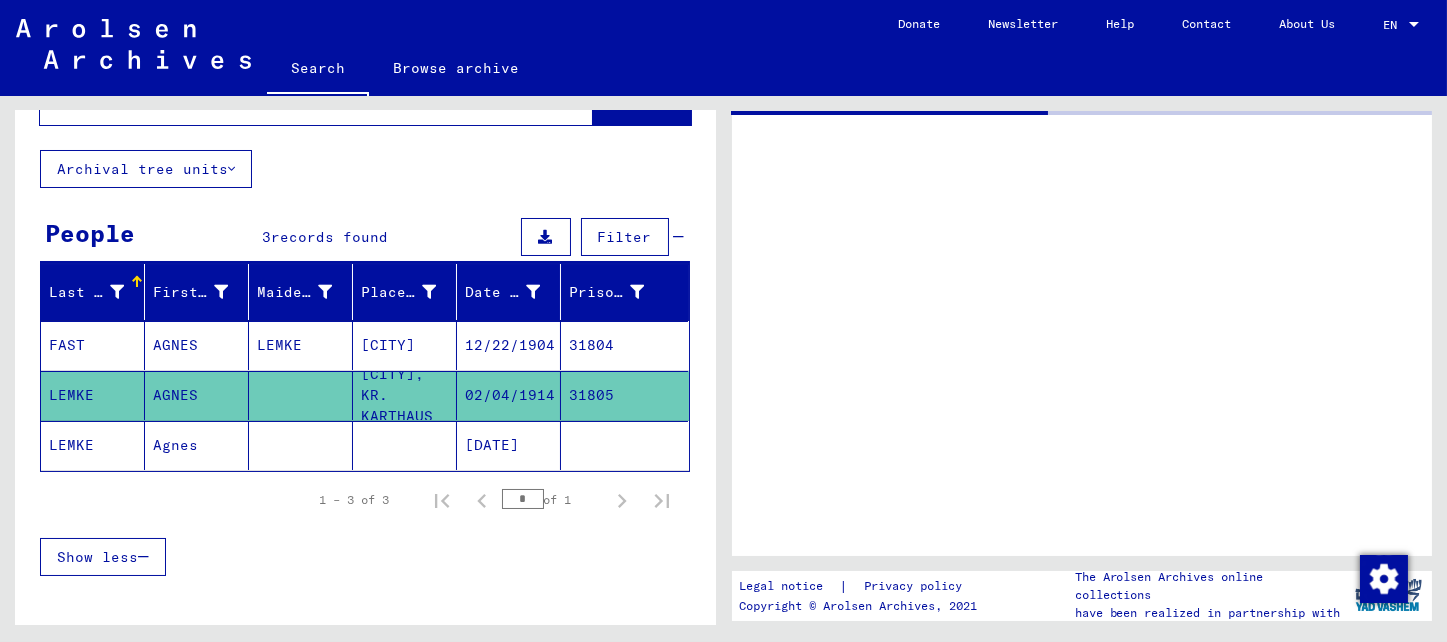 scroll, scrollTop: 0, scrollLeft: 0, axis: both 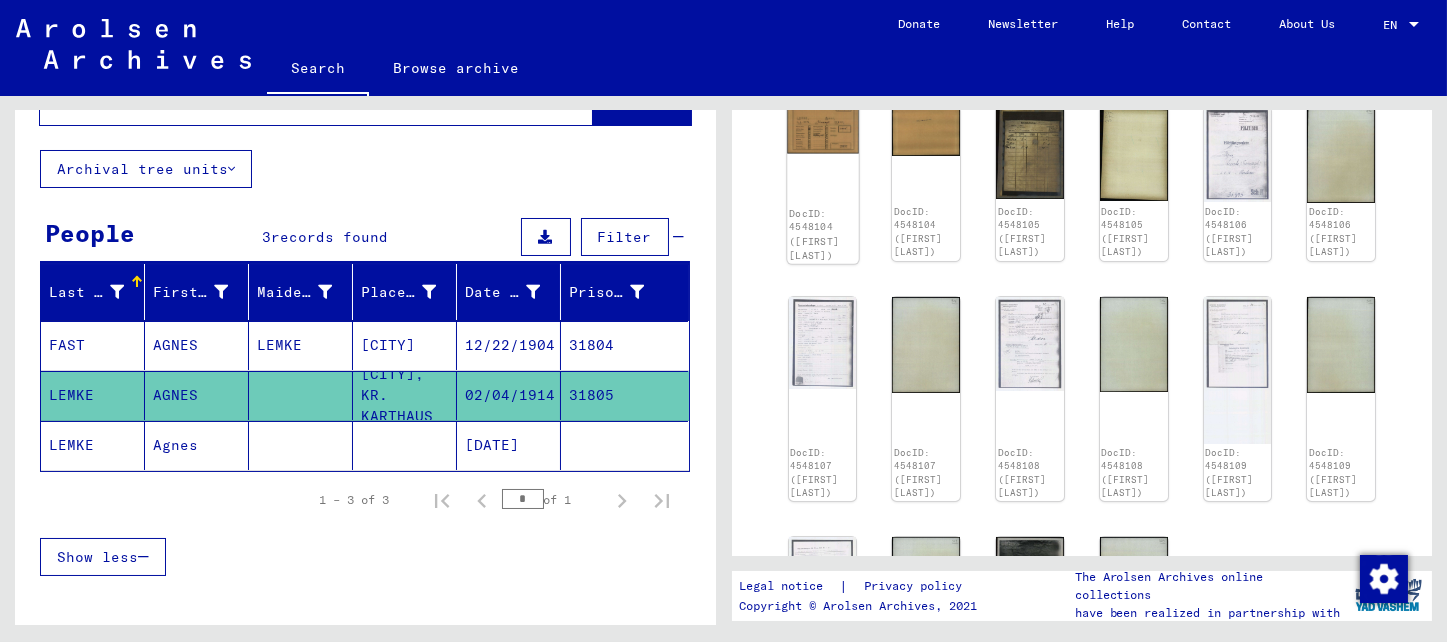 click 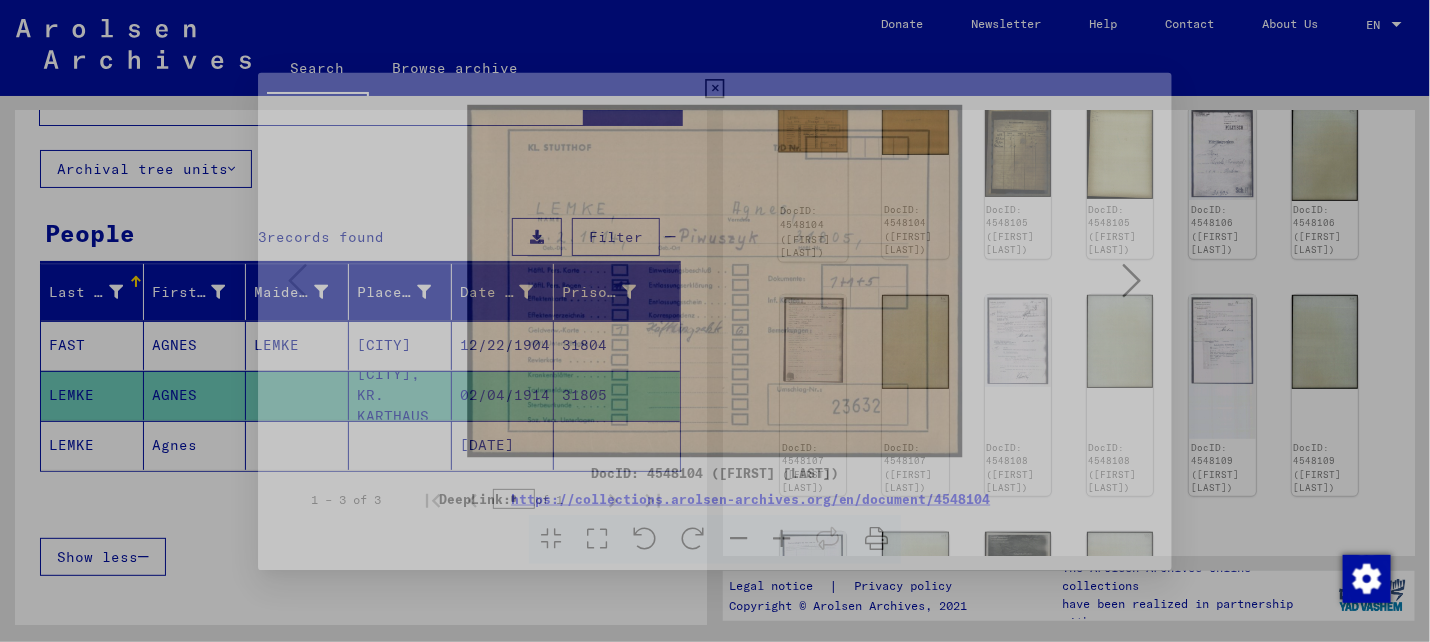 click at bounding box center (715, 271) 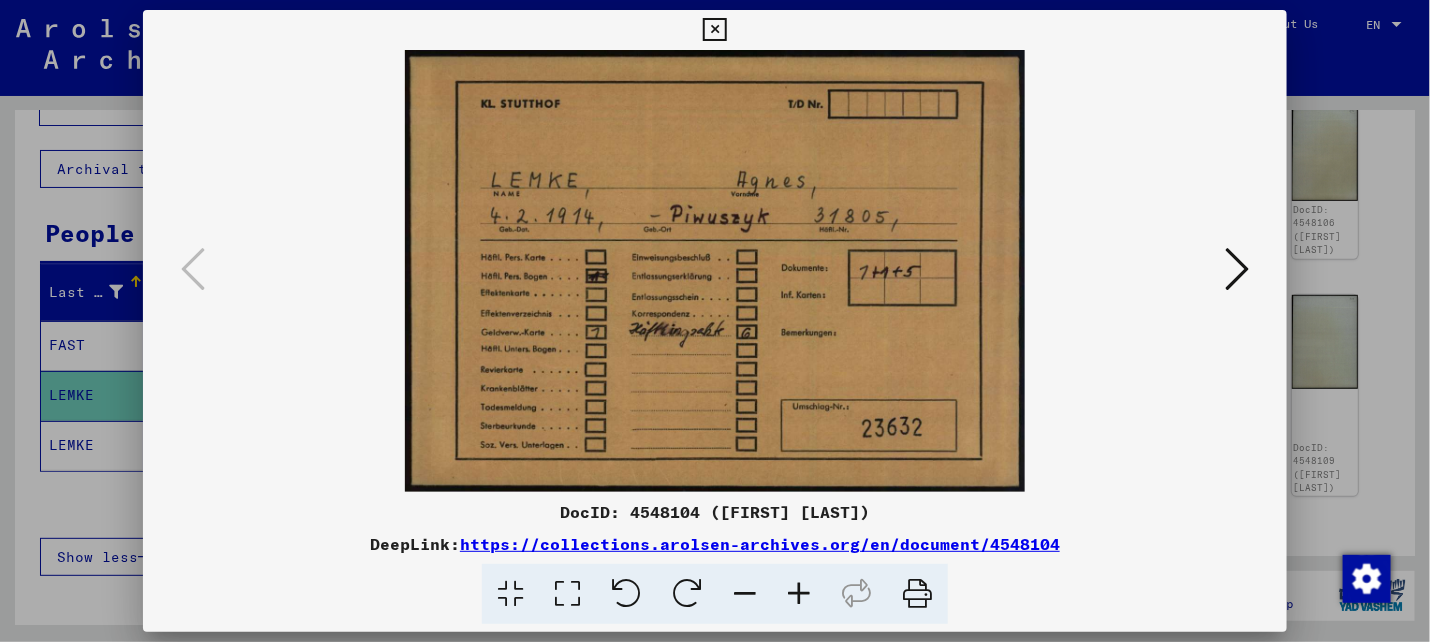 click at bounding box center (1237, 269) 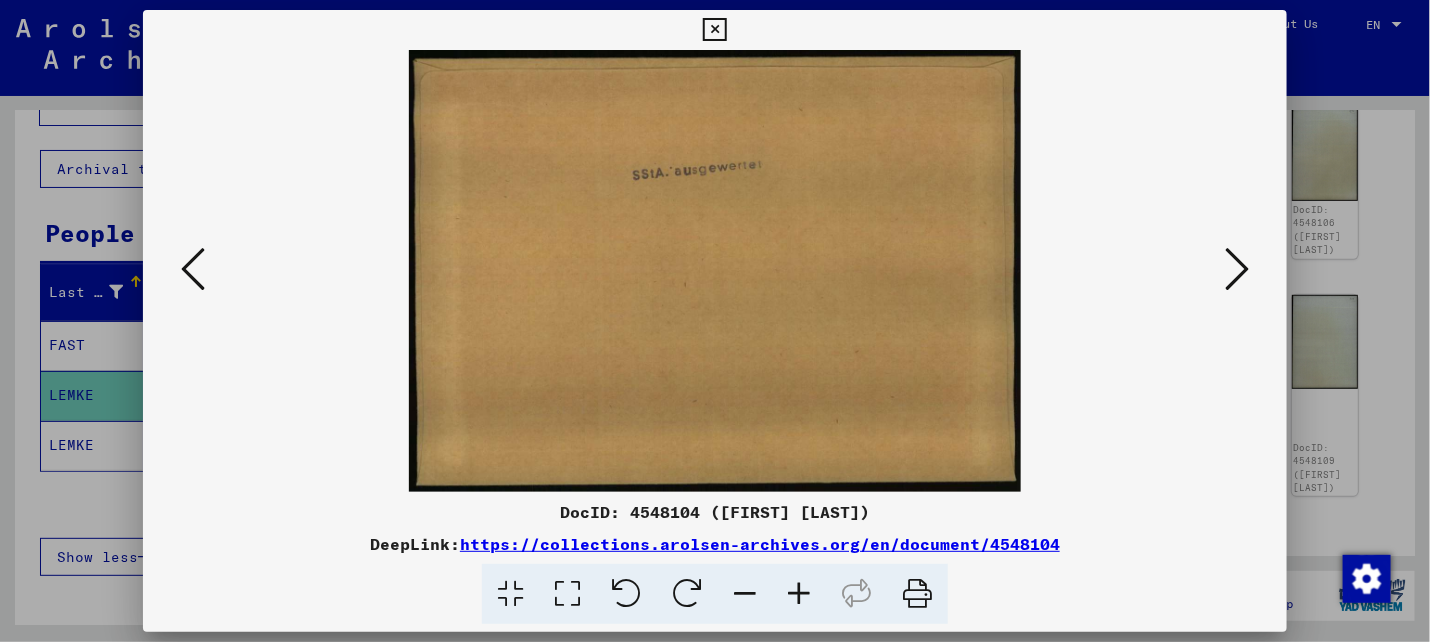 click at bounding box center (1237, 269) 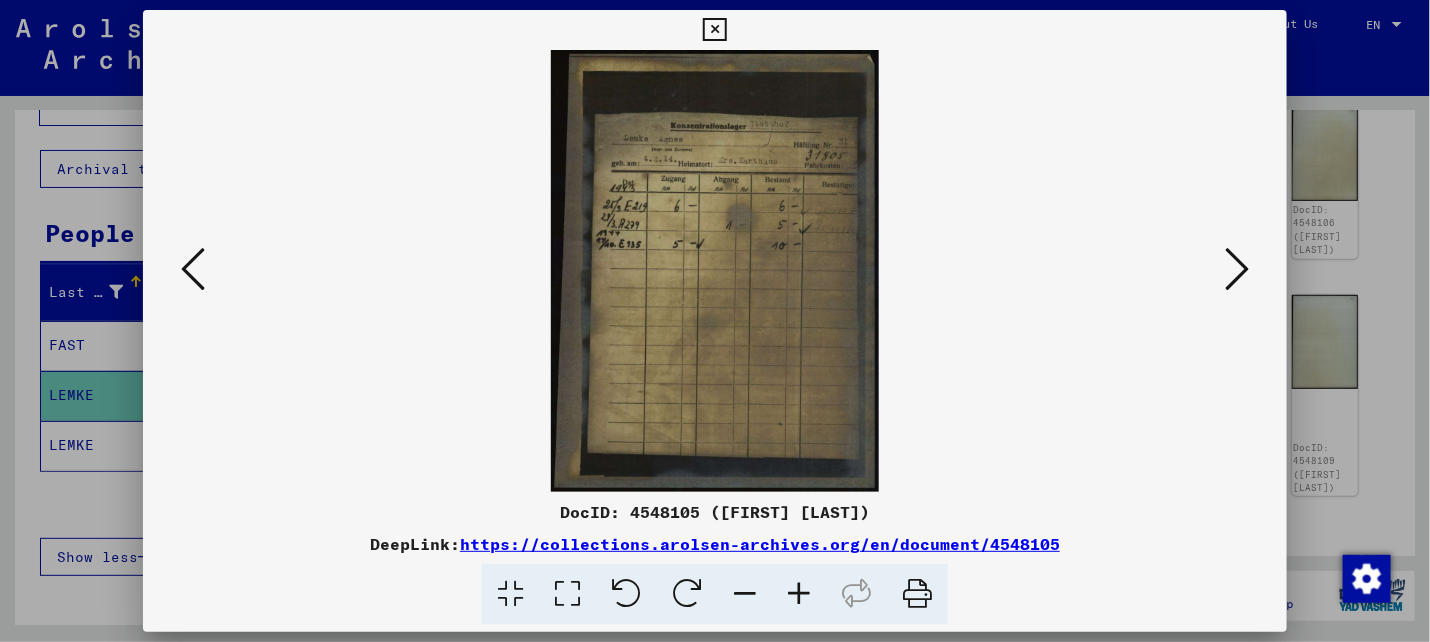 click at bounding box center [799, 594] 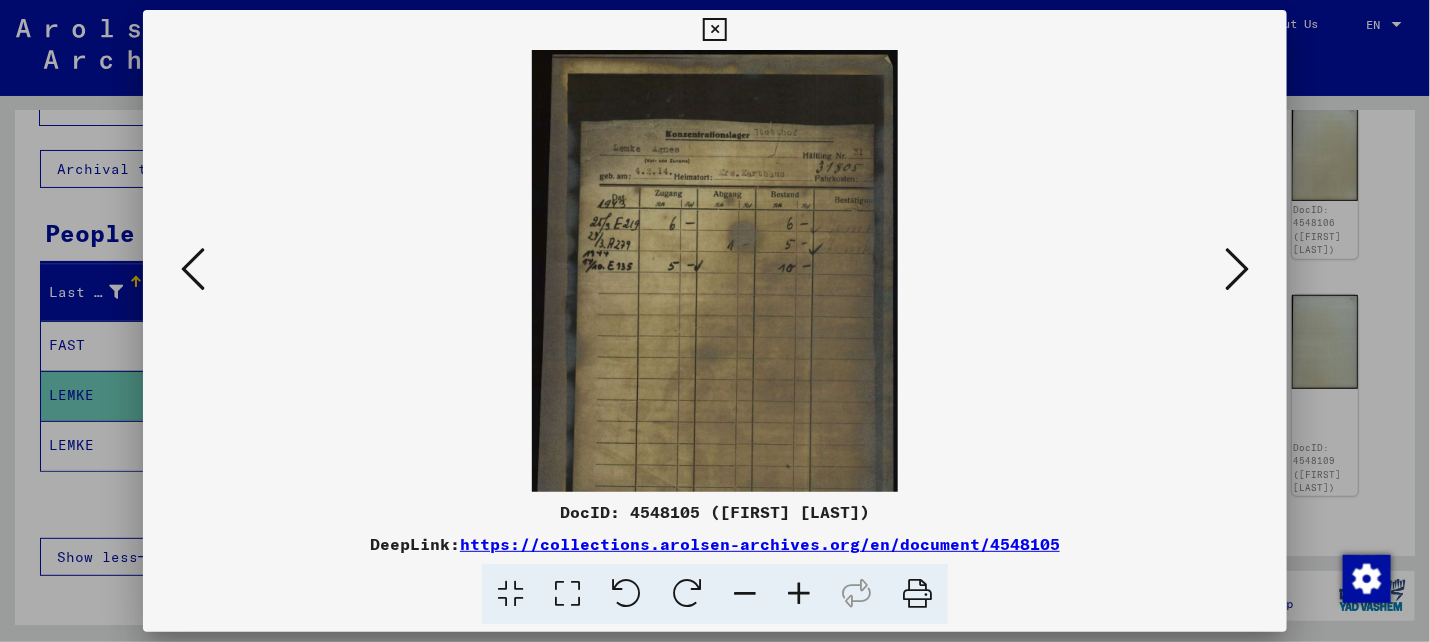 click at bounding box center (799, 594) 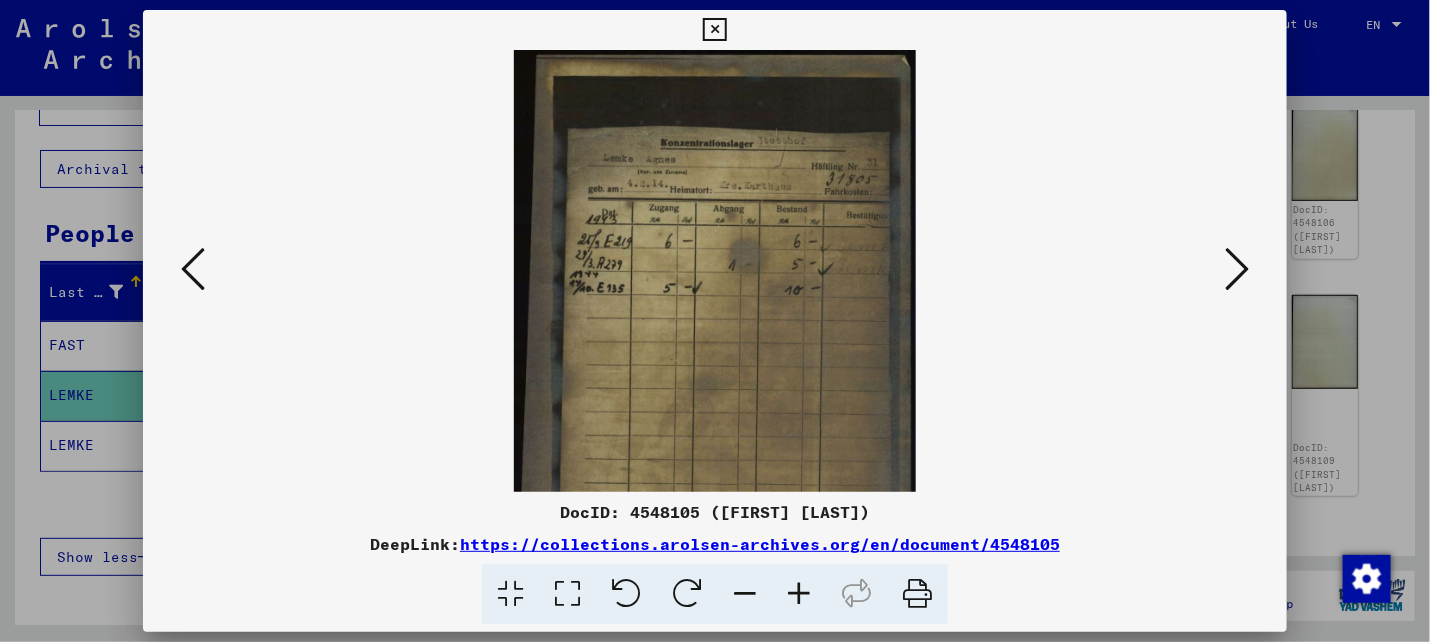 click at bounding box center (799, 594) 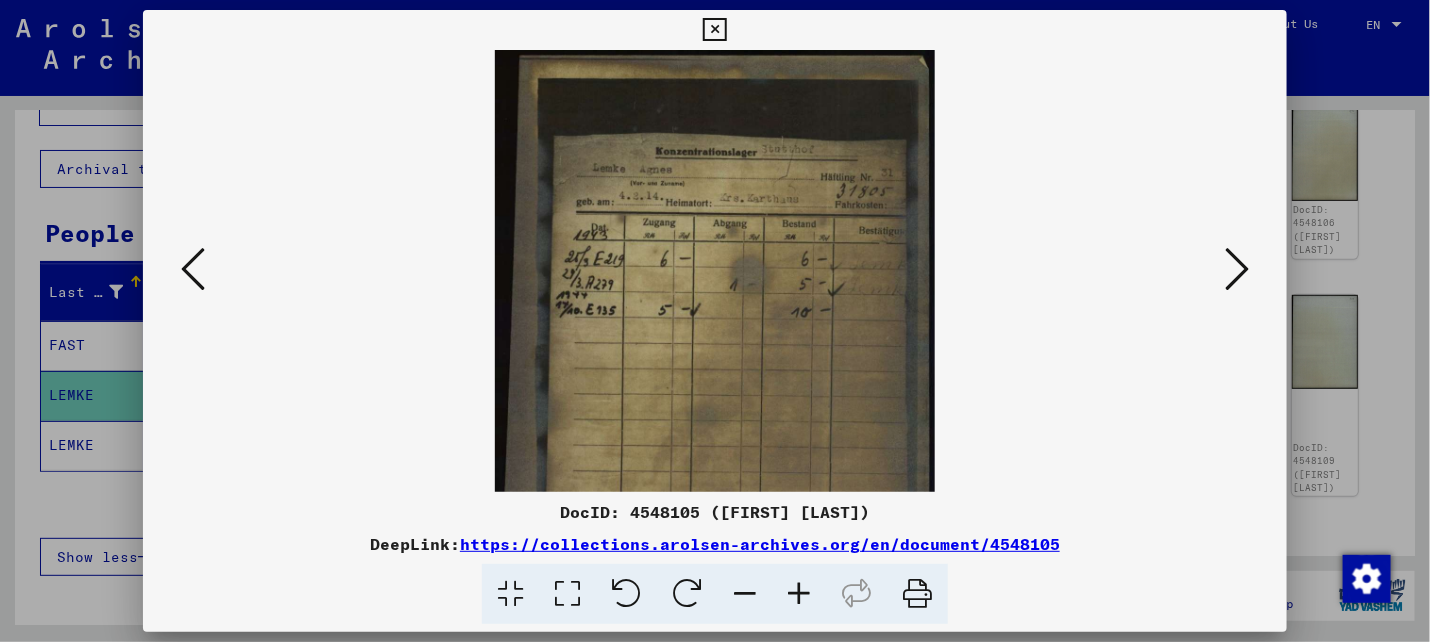 click at bounding box center (1237, 269) 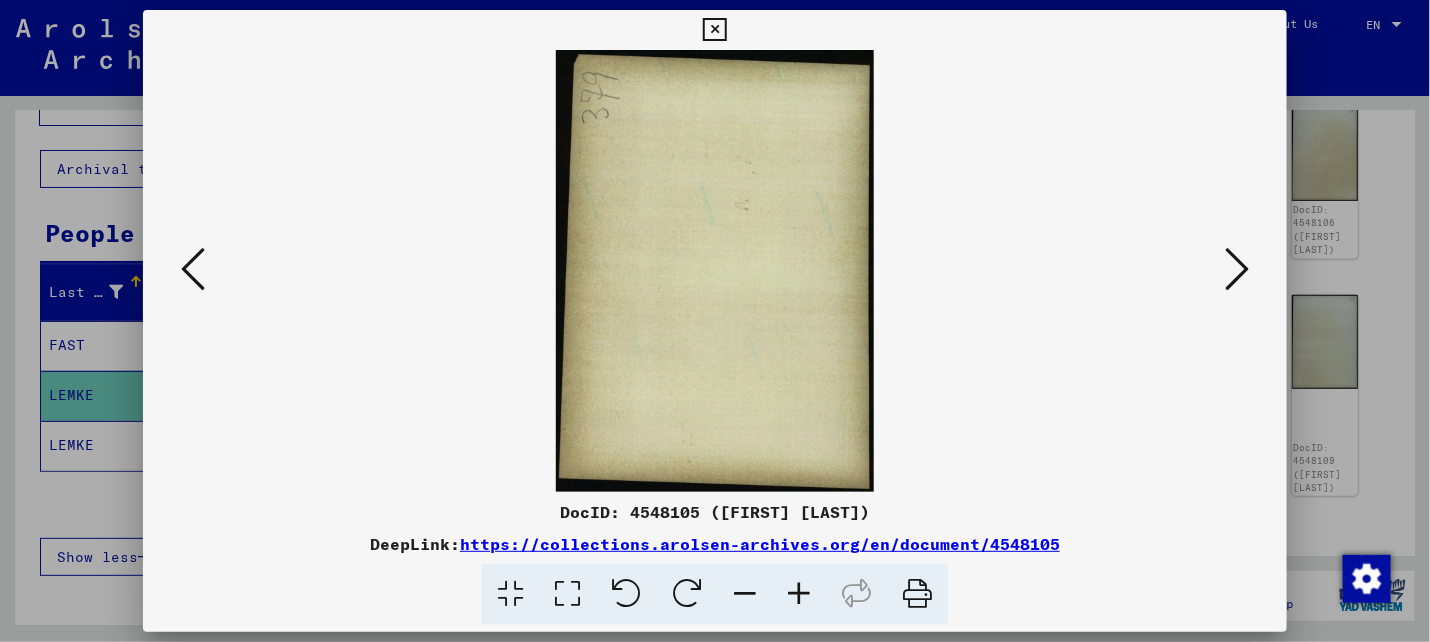 click at bounding box center [1237, 269] 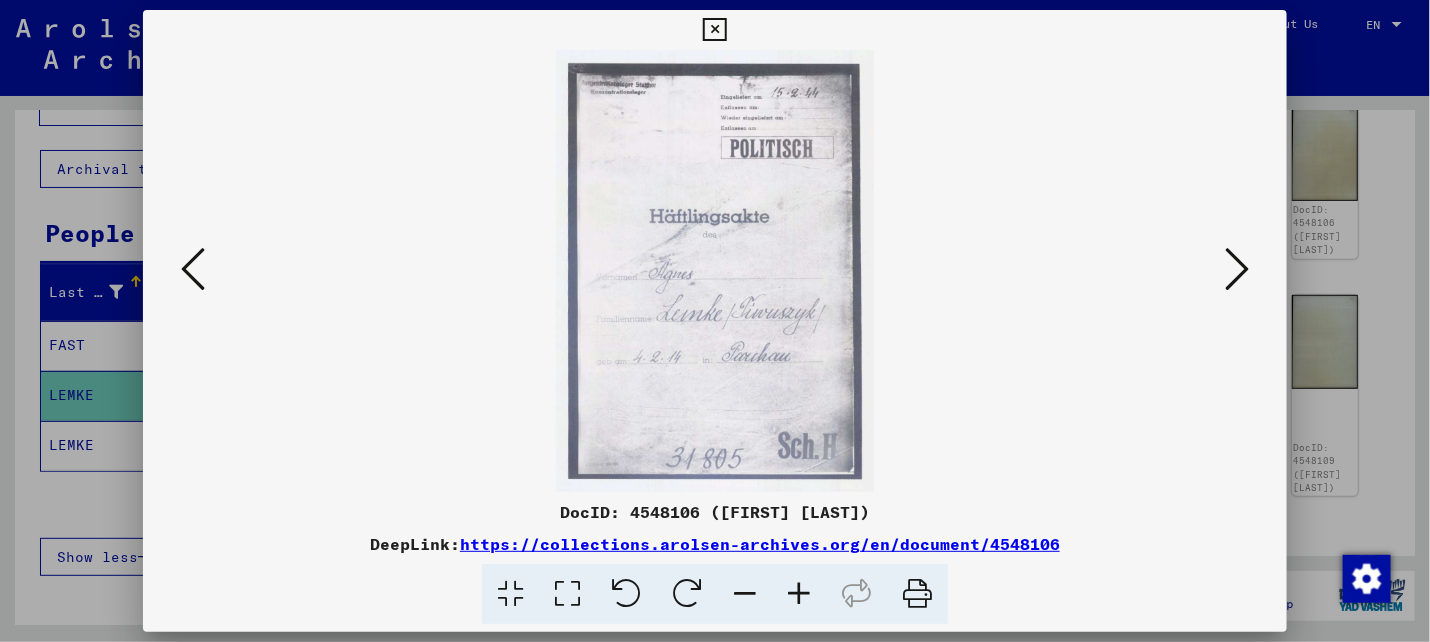 click at bounding box center [1237, 269] 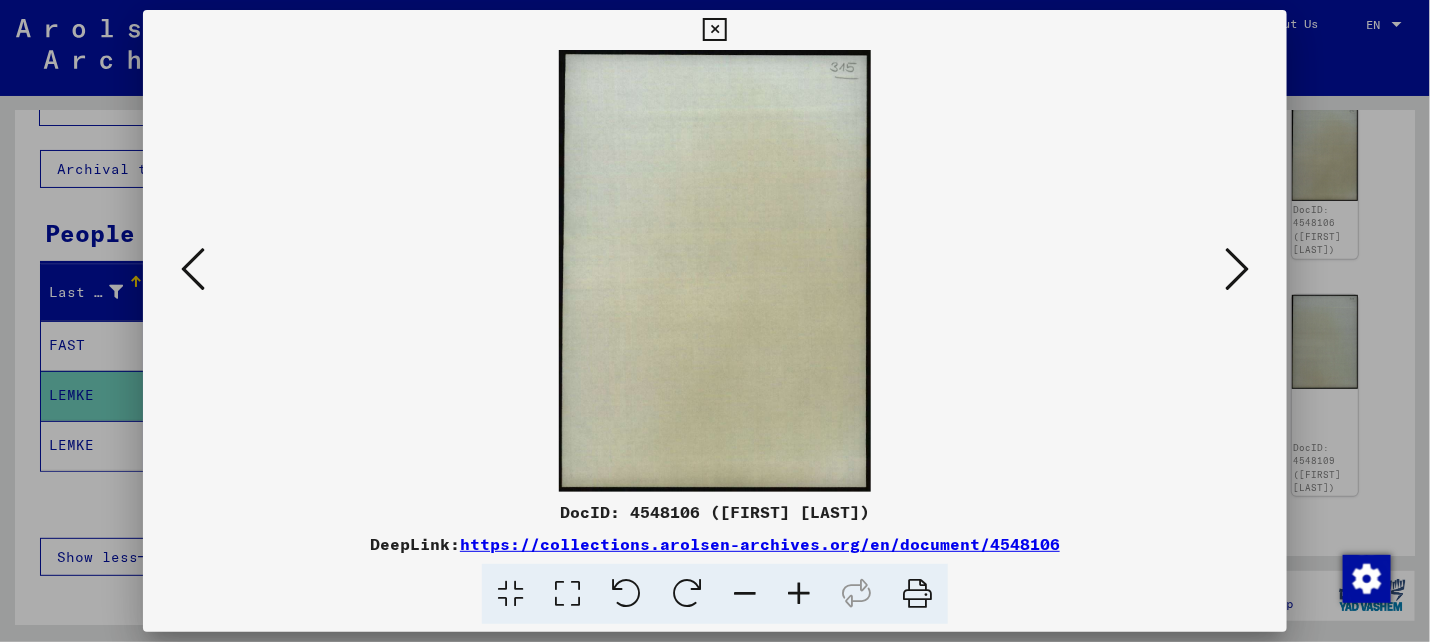 click at bounding box center (1237, 269) 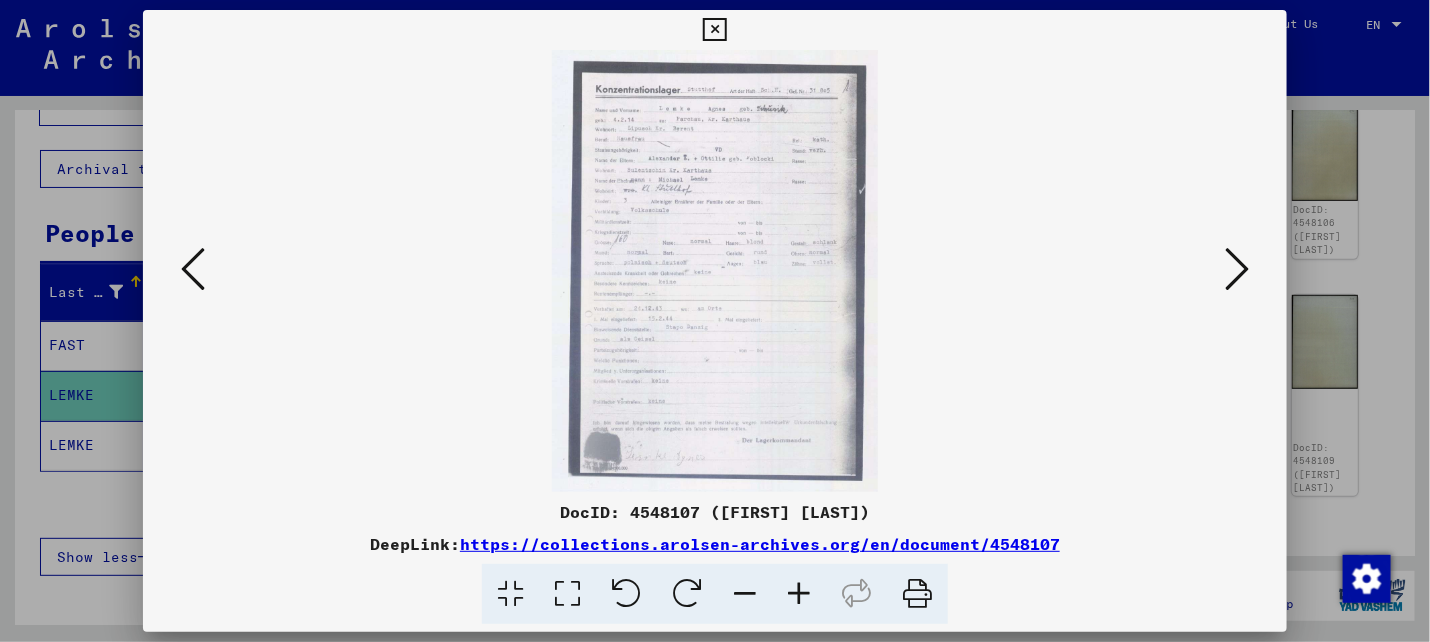 click at bounding box center (799, 594) 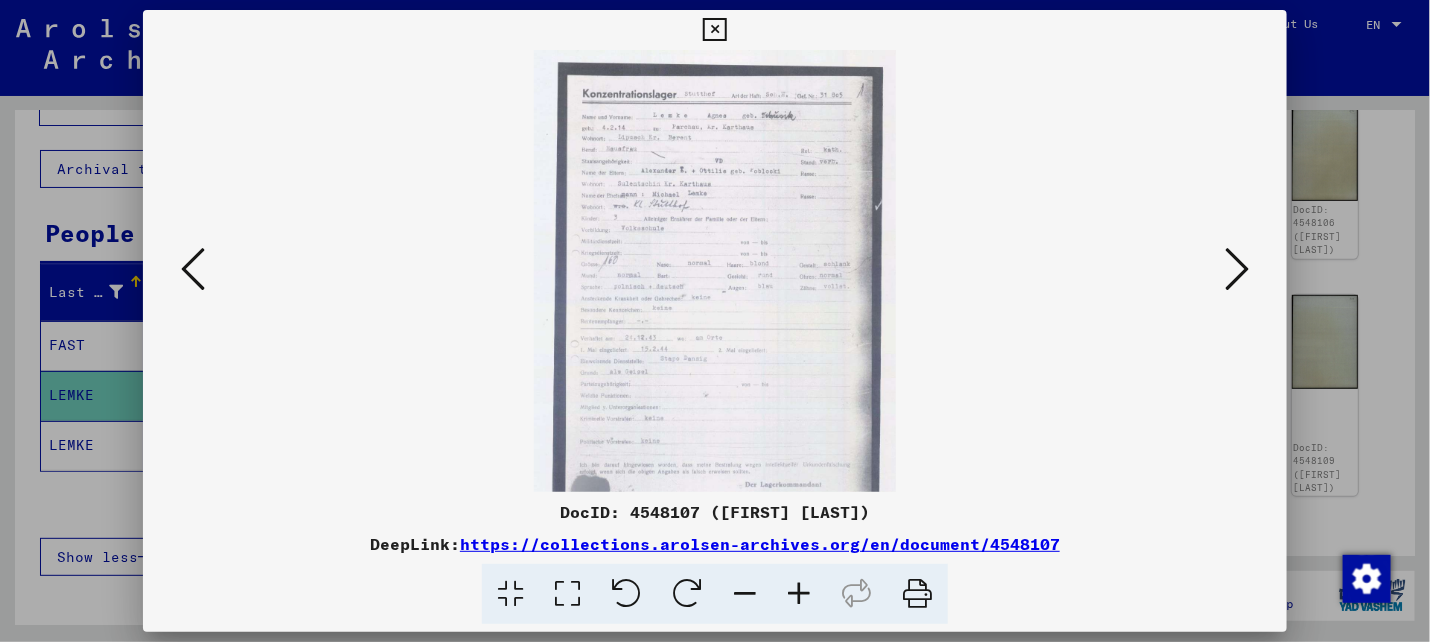 click at bounding box center [799, 594] 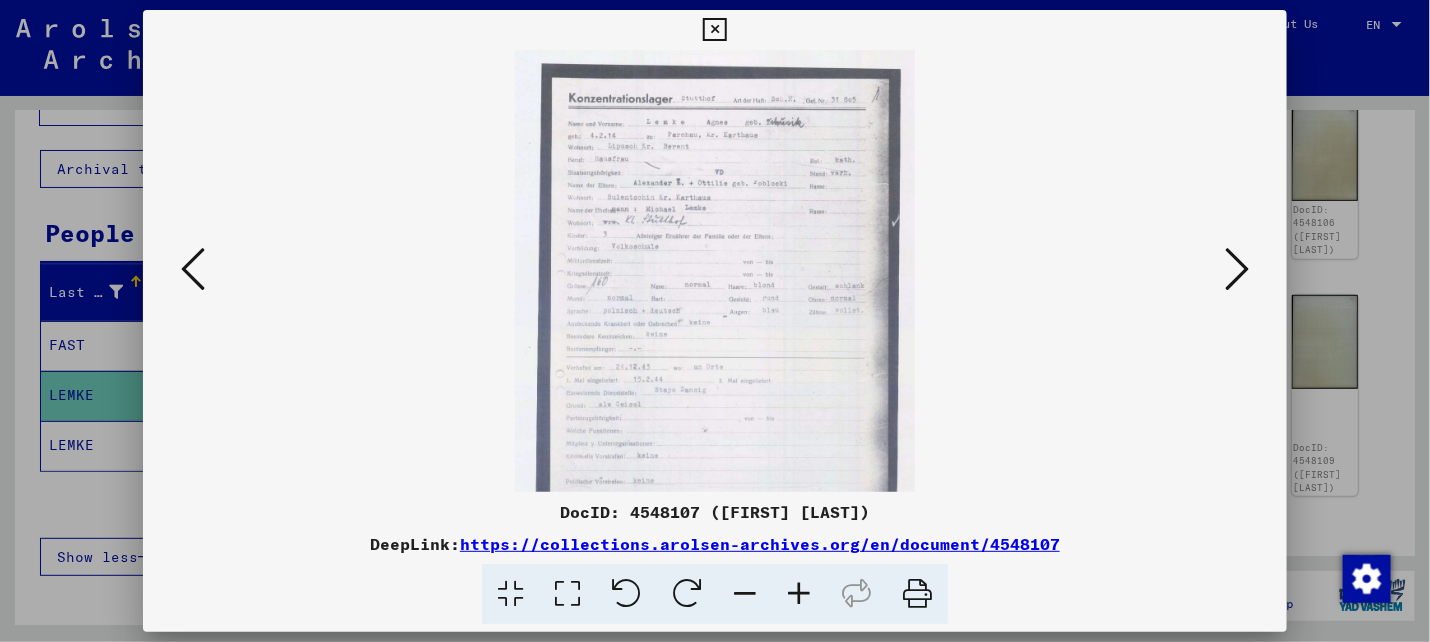click at bounding box center (799, 594) 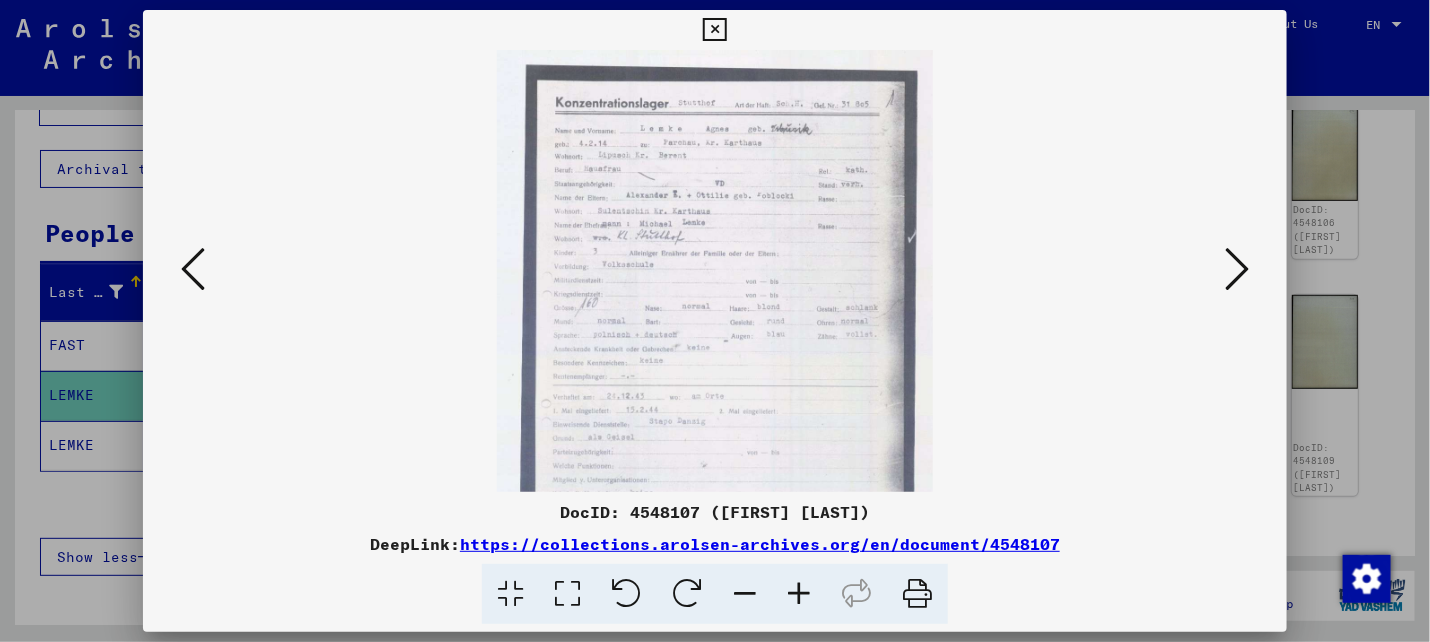 click at bounding box center (799, 594) 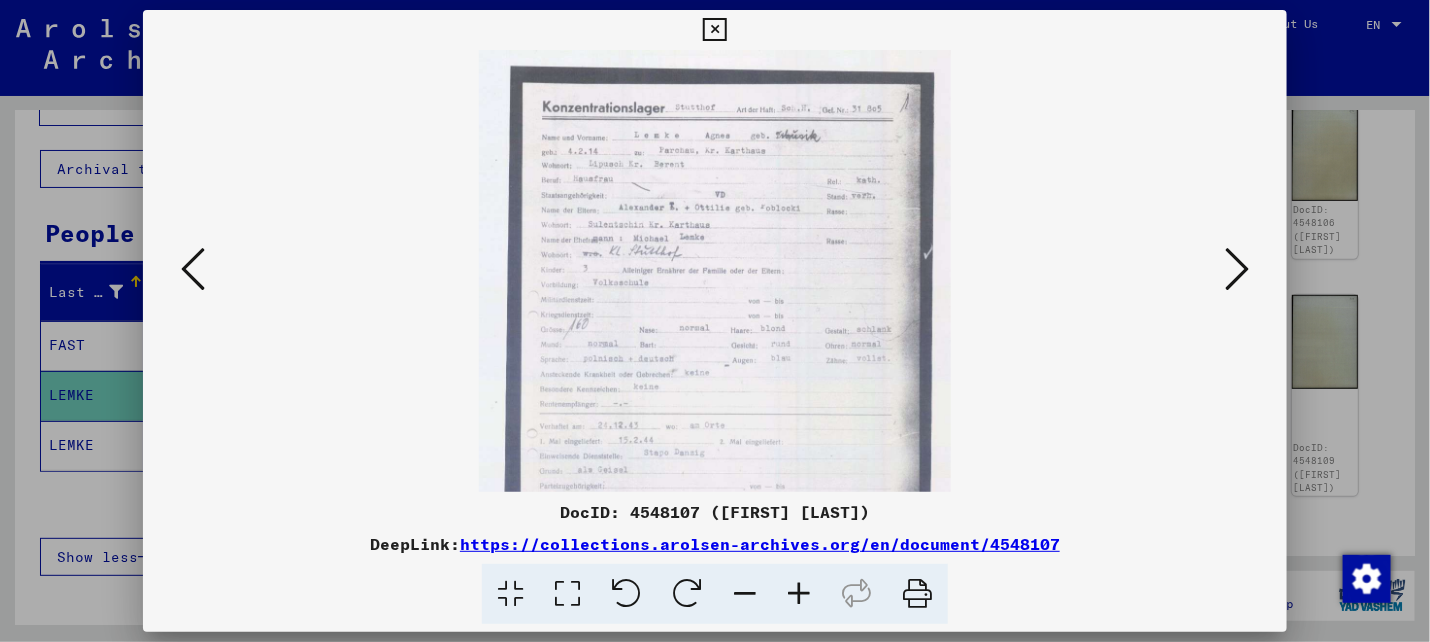 click at bounding box center (799, 594) 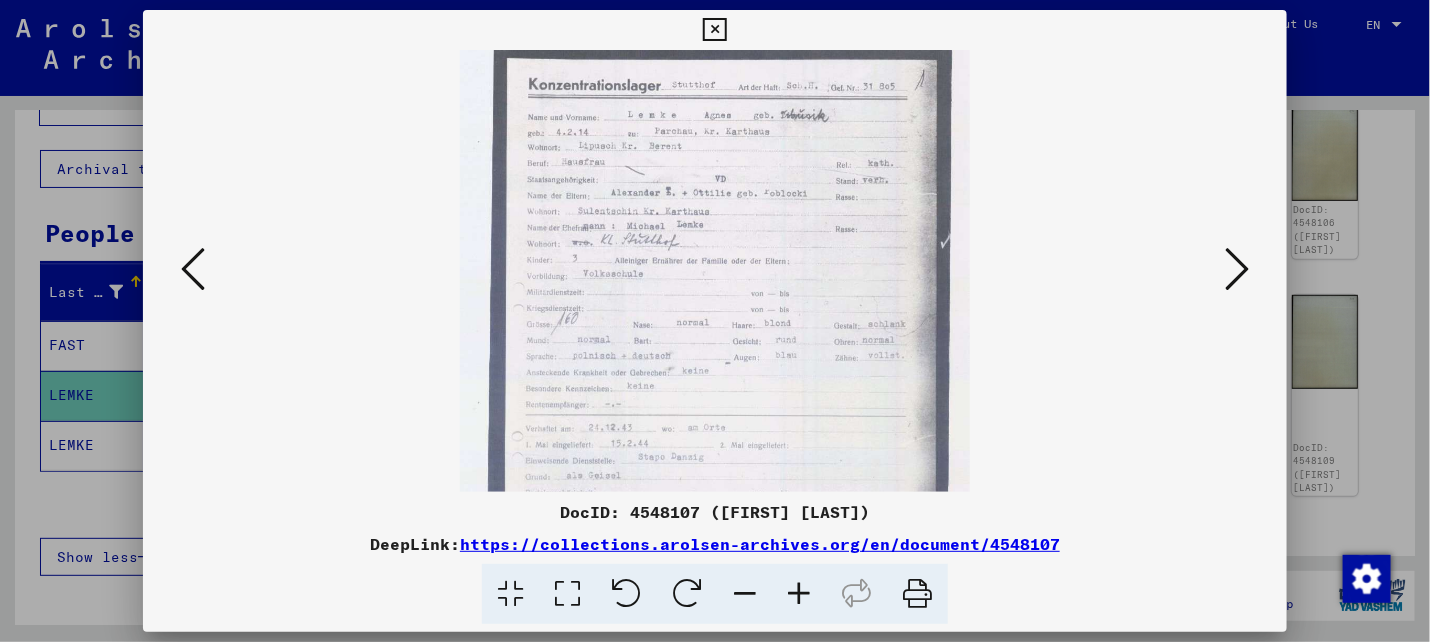 scroll, scrollTop: 21, scrollLeft: 0, axis: vertical 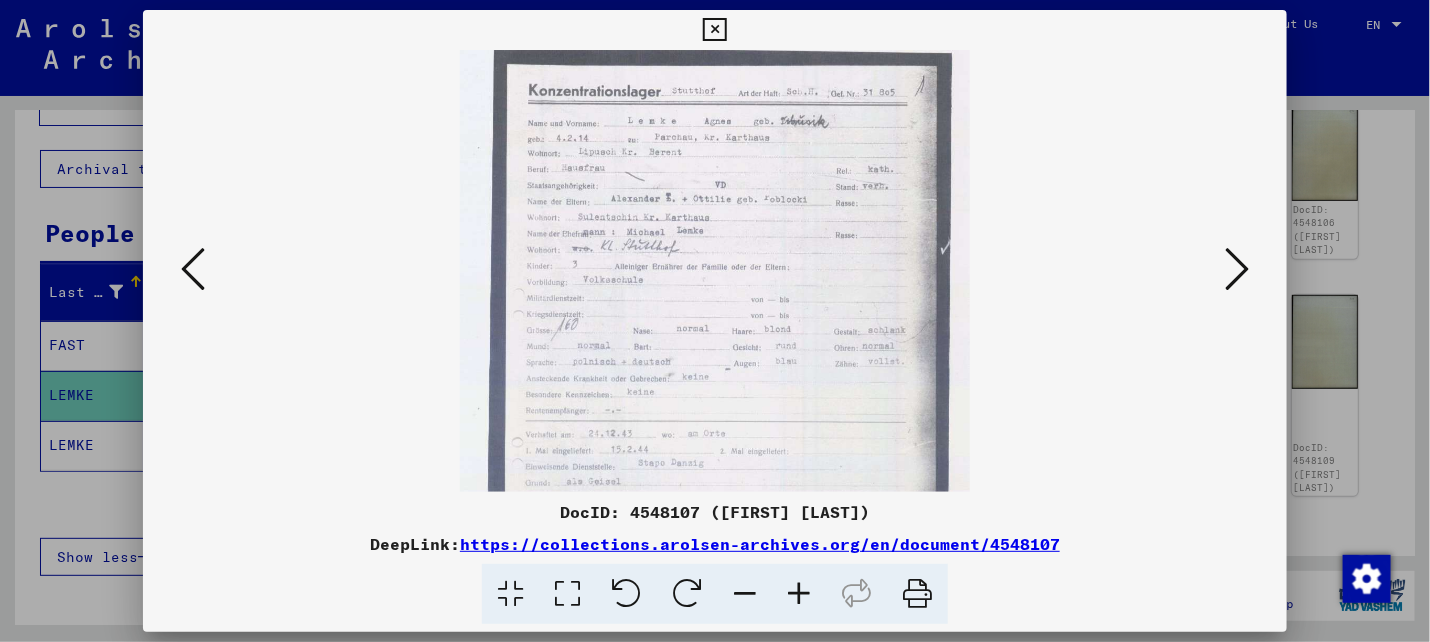 drag, startPoint x: 754, startPoint y: 413, endPoint x: 715, endPoint y: 390, distance: 45.276924 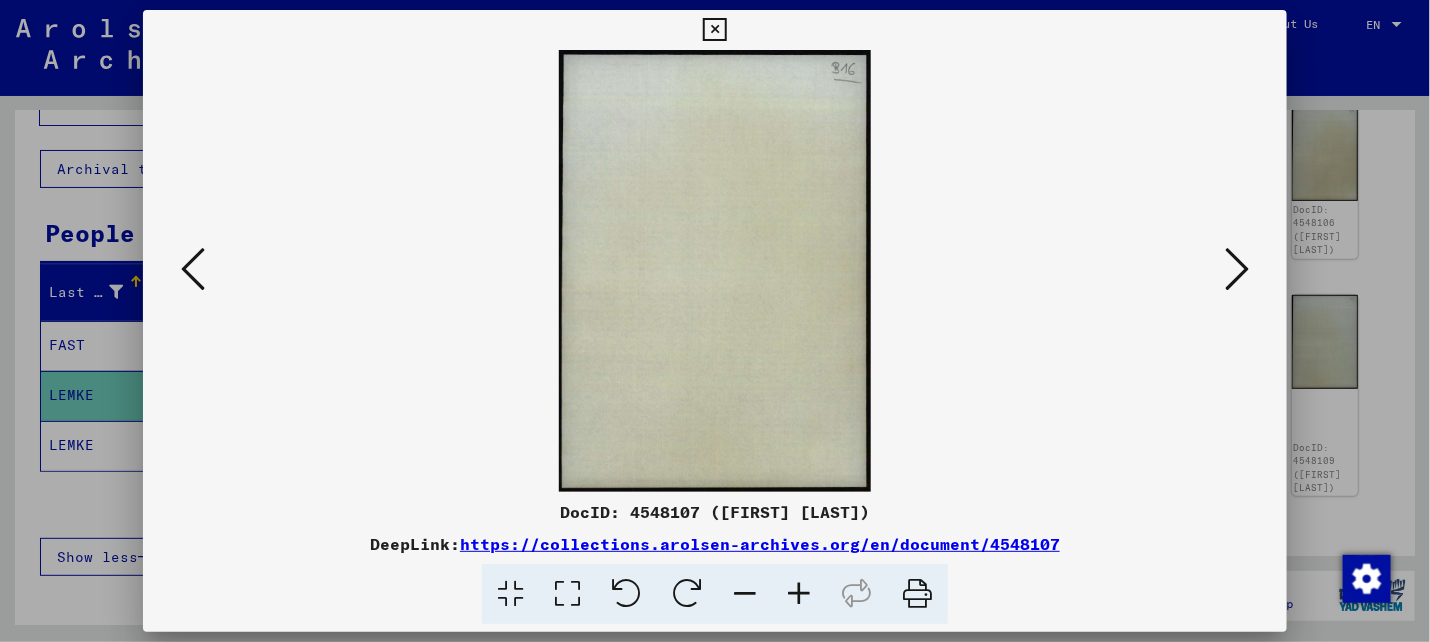 scroll, scrollTop: 0, scrollLeft: 0, axis: both 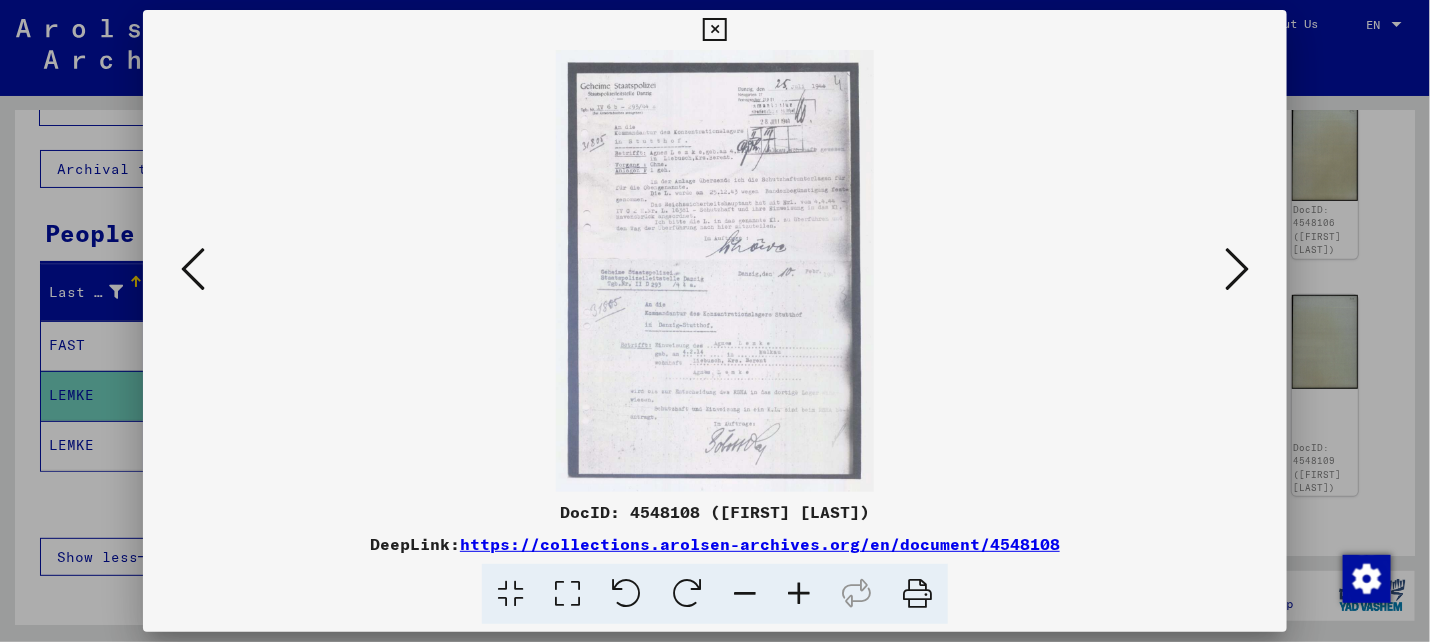 click at bounding box center (799, 594) 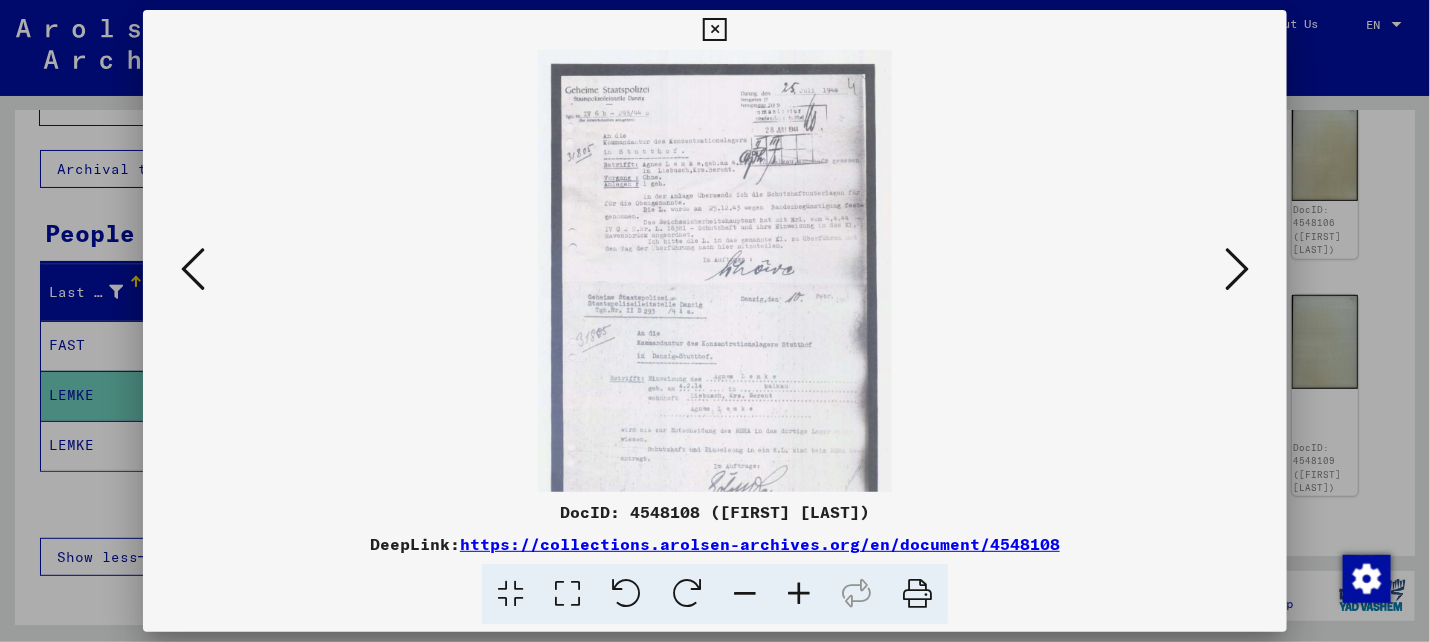 click at bounding box center (799, 594) 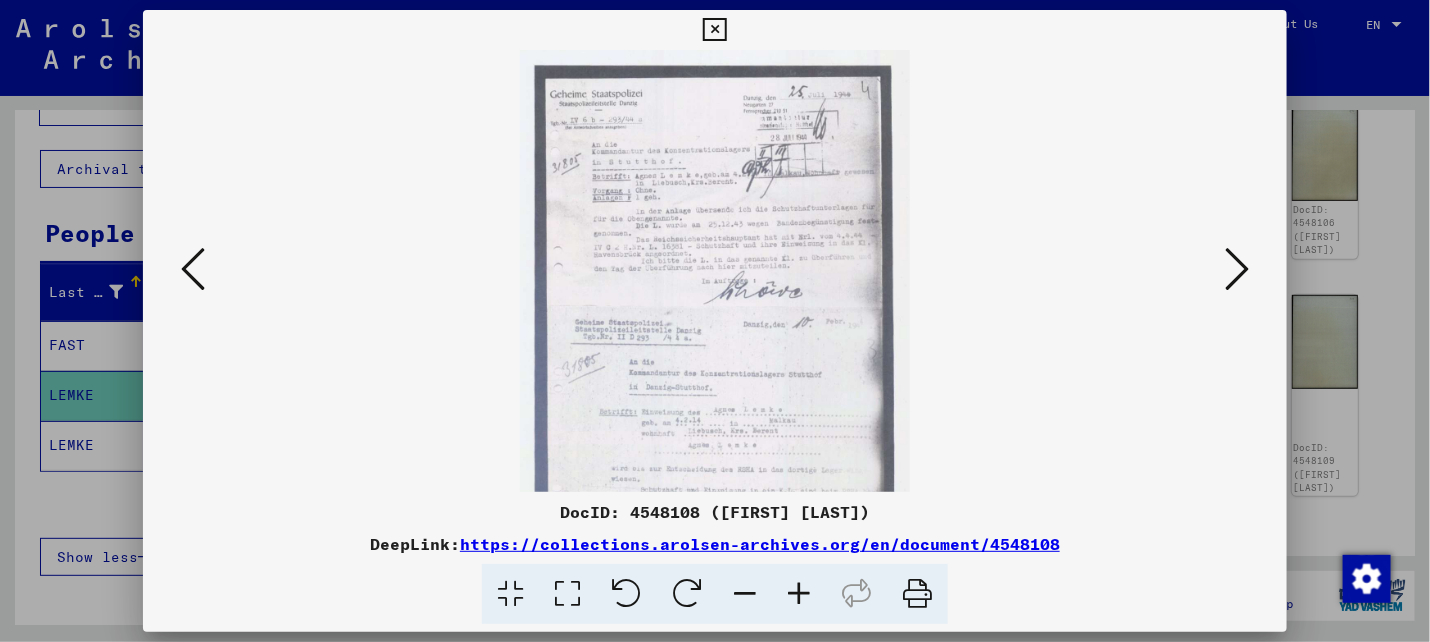 click at bounding box center (799, 594) 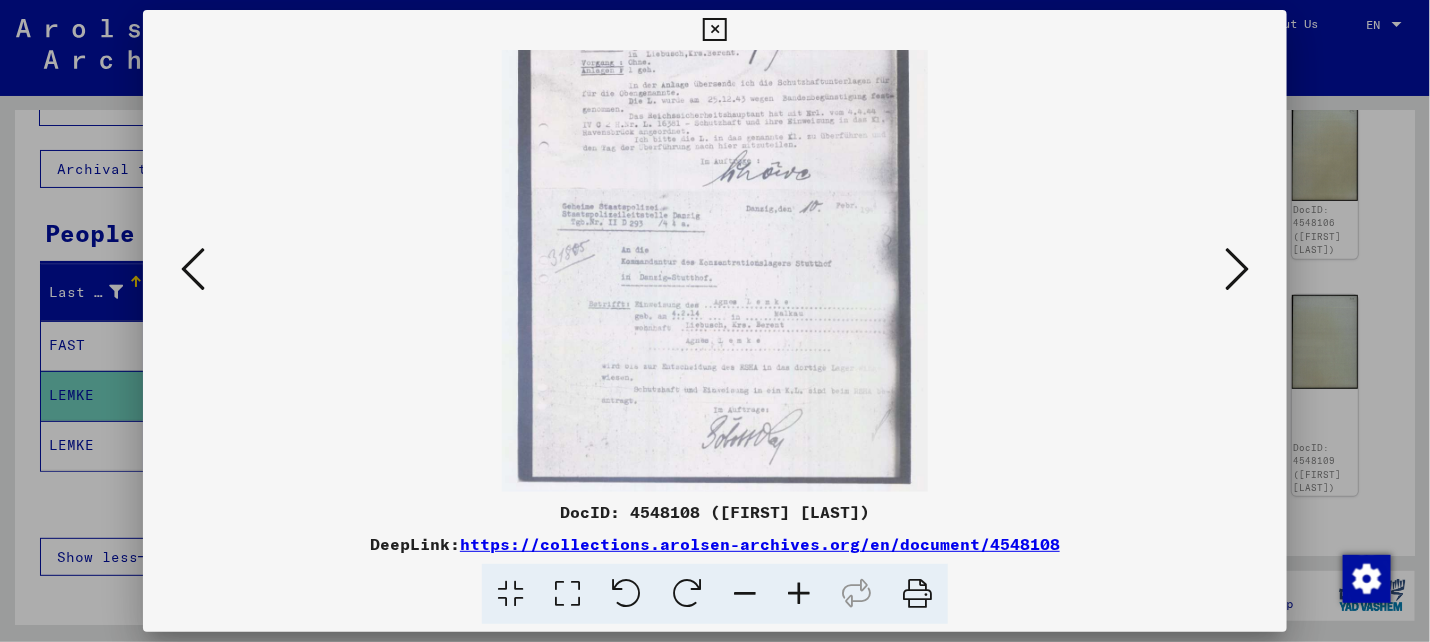 scroll, scrollTop: 144, scrollLeft: 0, axis: vertical 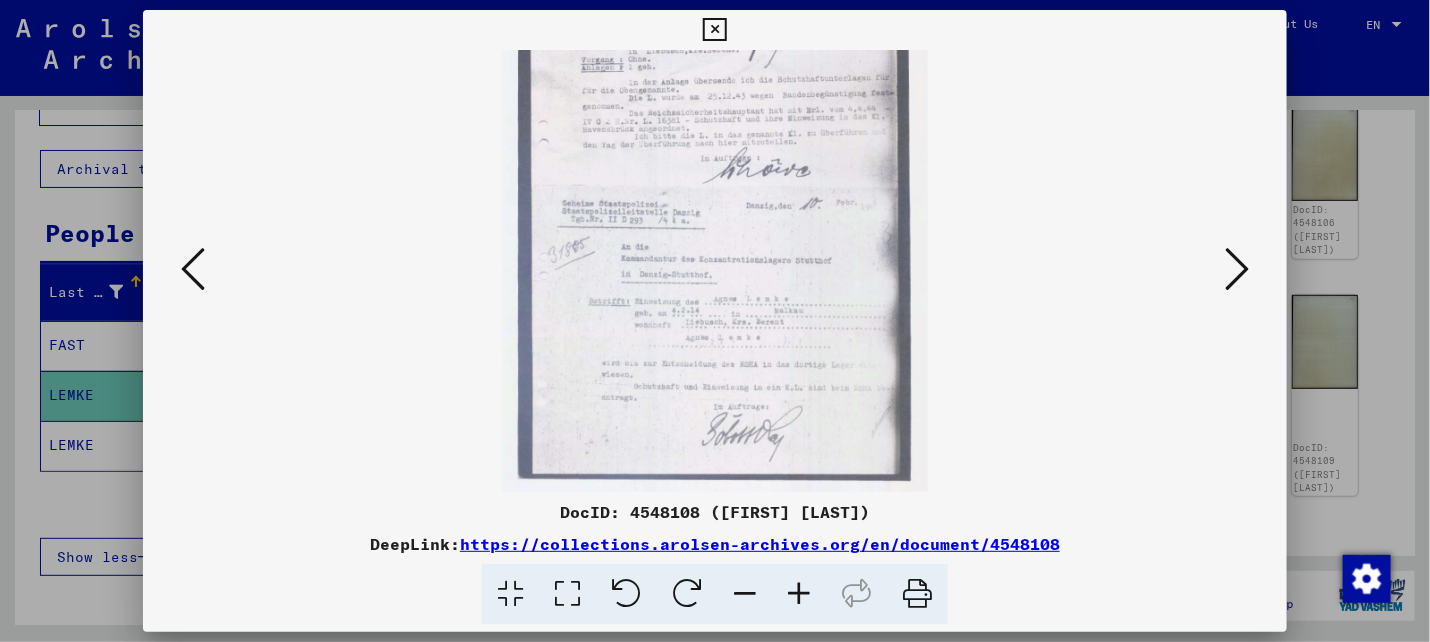 drag, startPoint x: 787, startPoint y: 460, endPoint x: 785, endPoint y: 315, distance: 145.0138 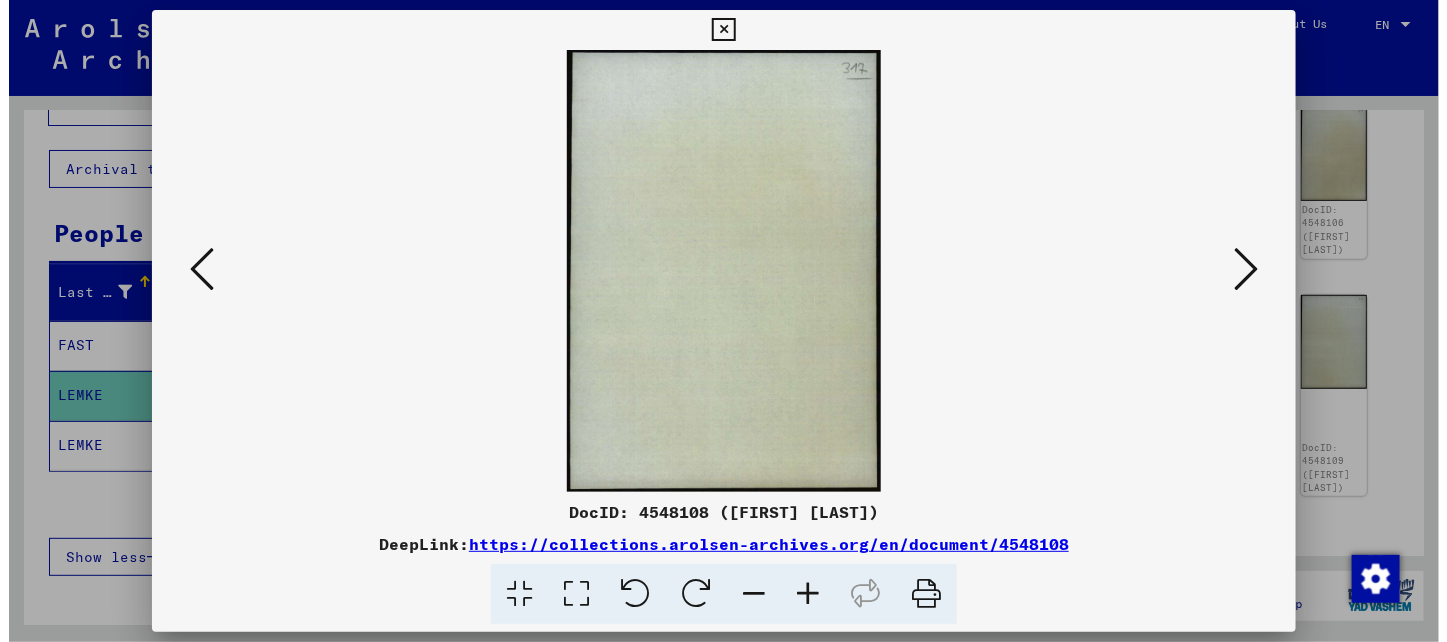 scroll, scrollTop: 0, scrollLeft: 0, axis: both 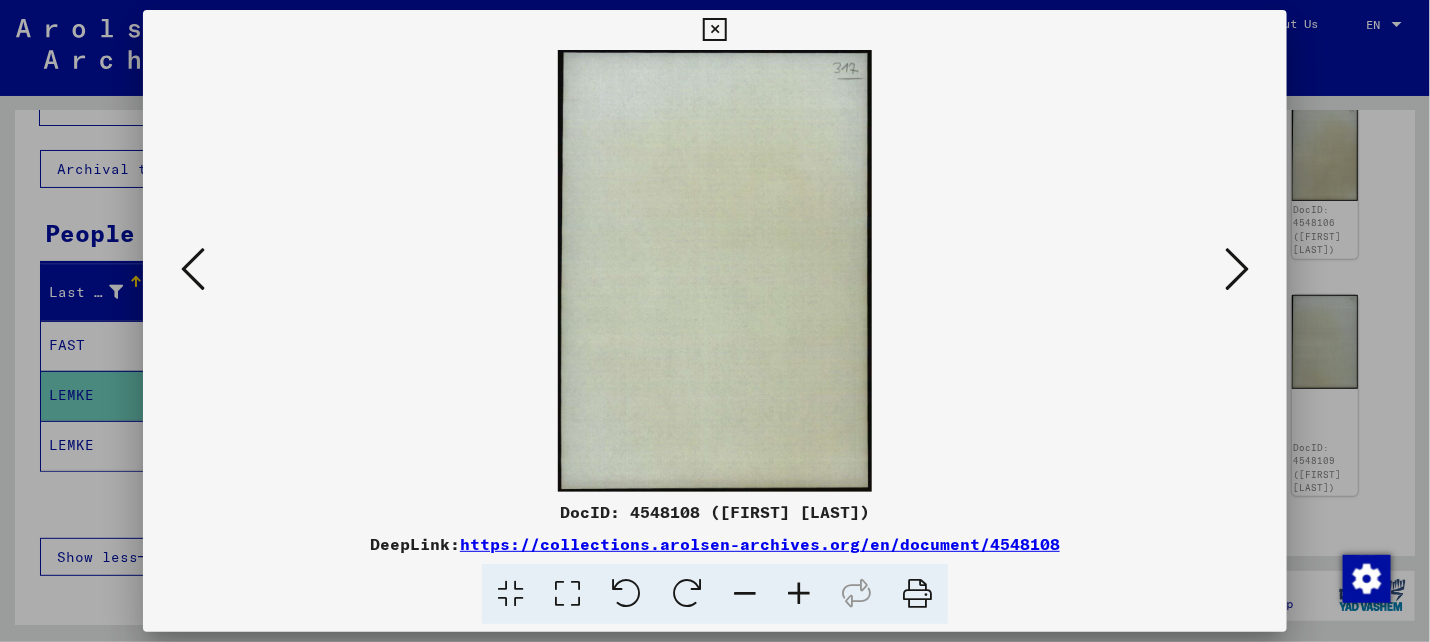 click at bounding box center (1237, 269) 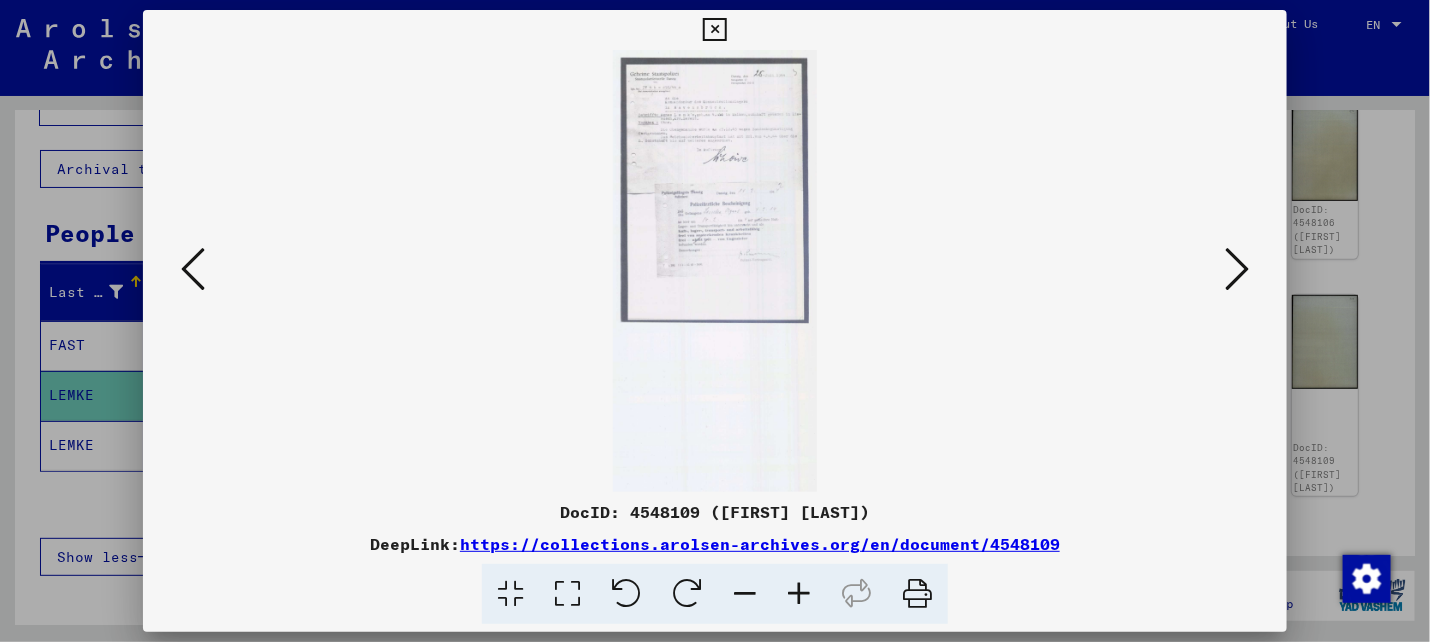 click at bounding box center (799, 594) 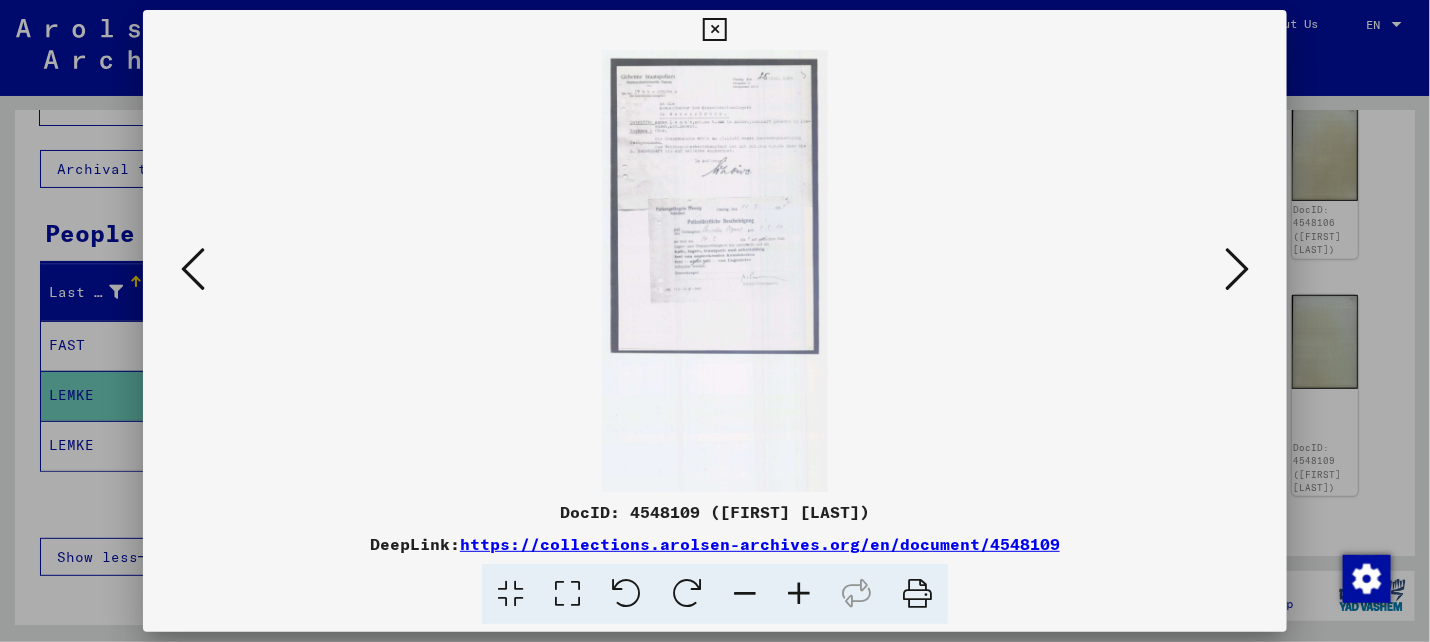 click at bounding box center (799, 594) 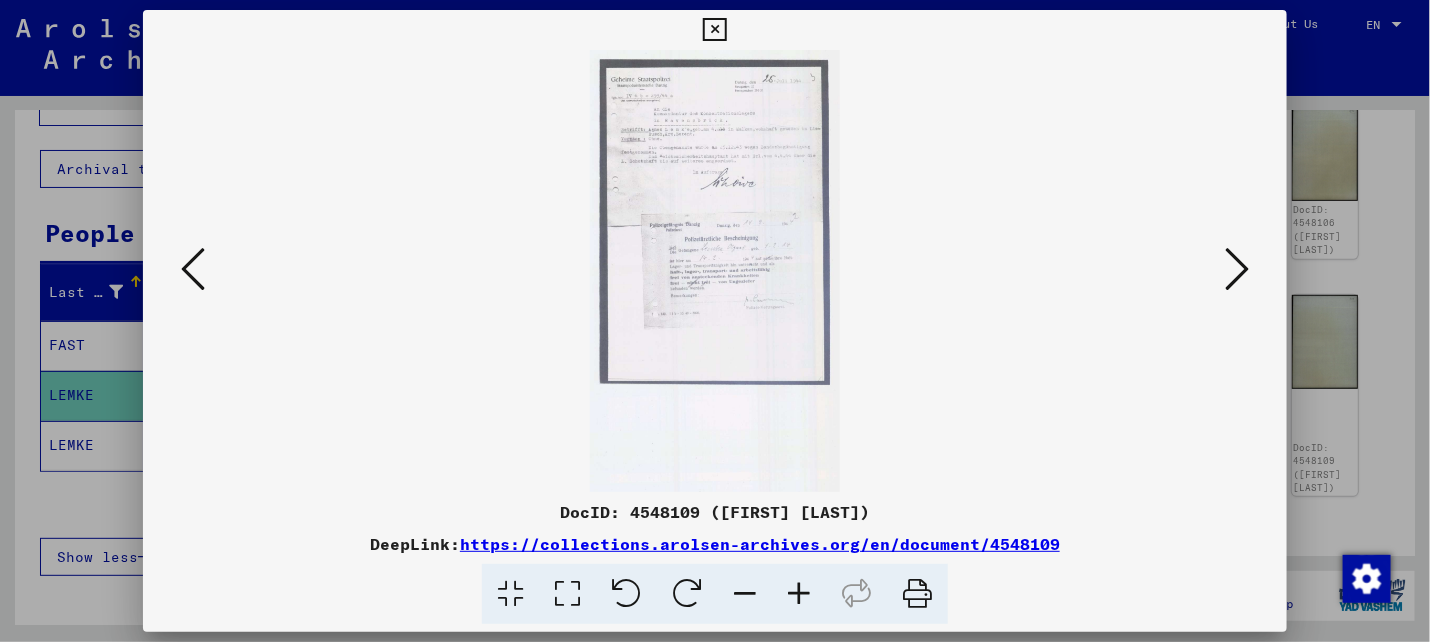 click at bounding box center (799, 594) 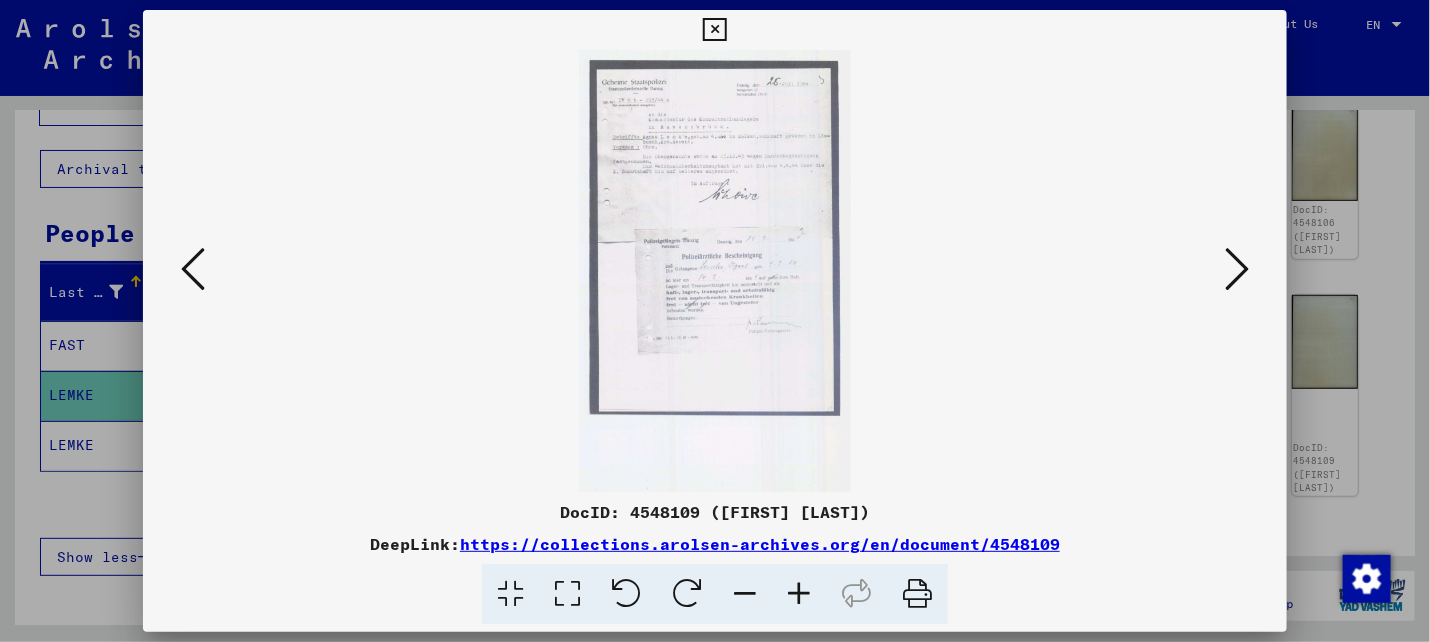 click at bounding box center (799, 594) 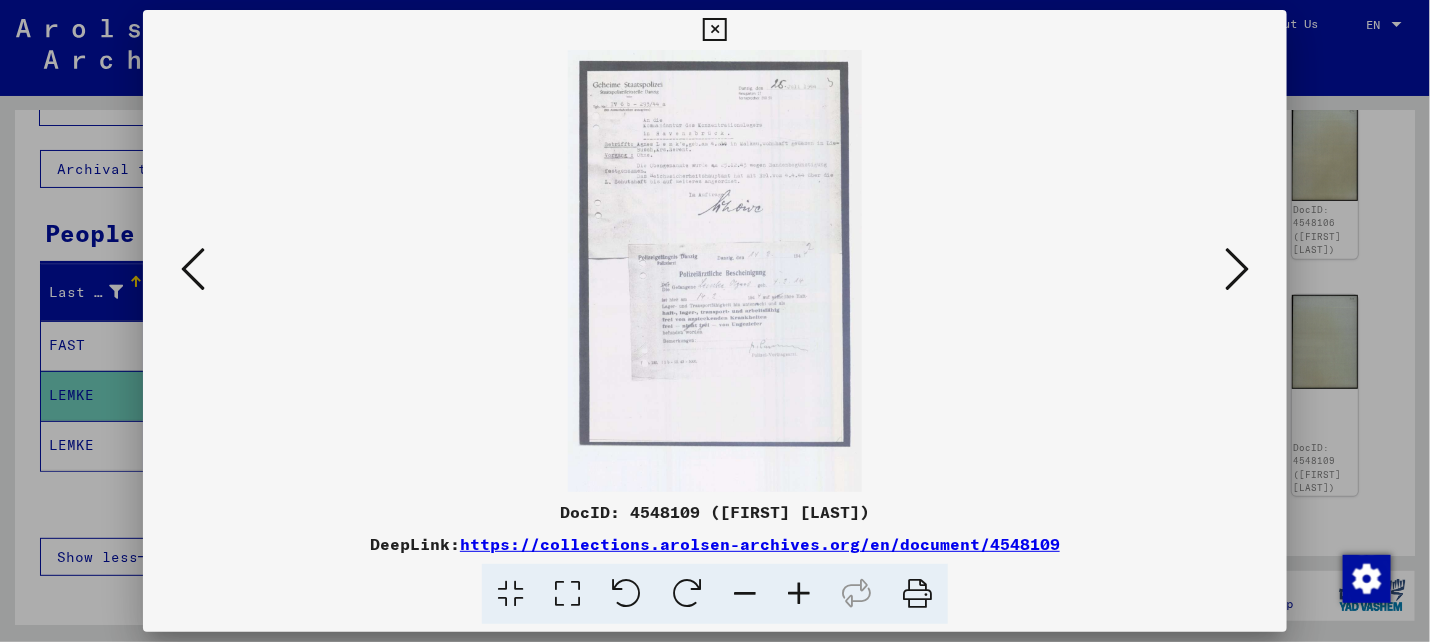 click at bounding box center (799, 594) 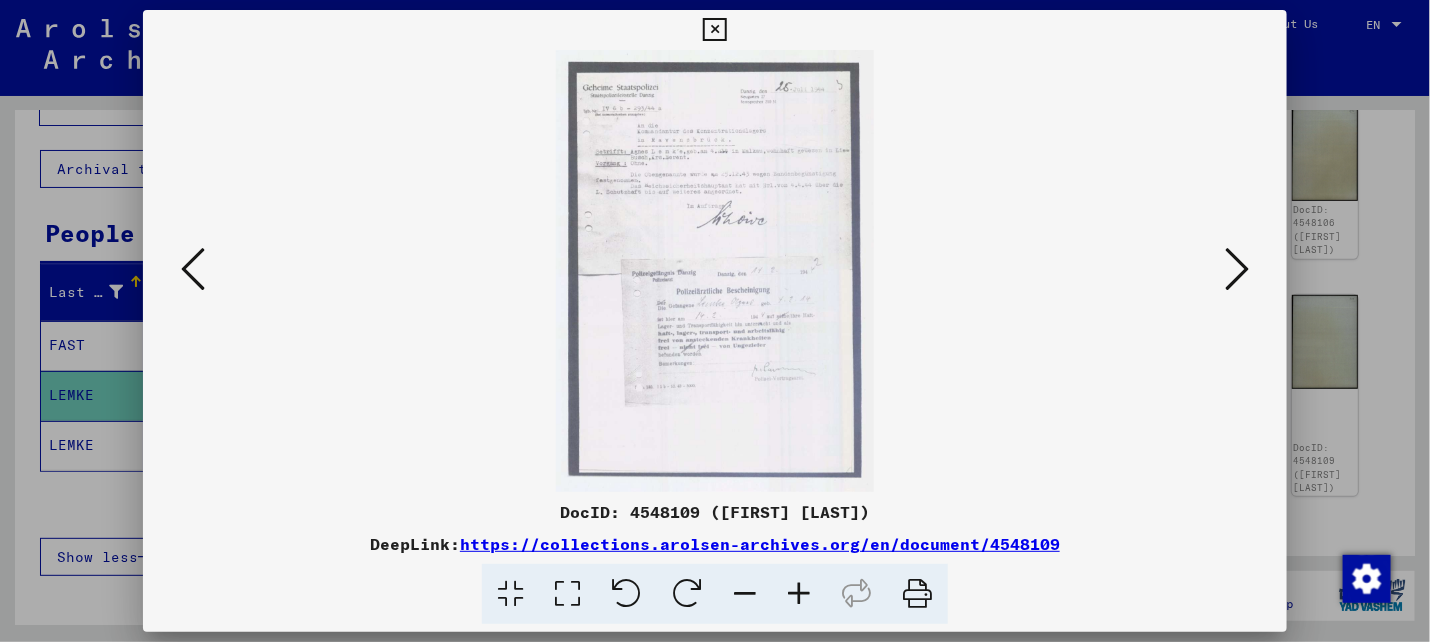 click at bounding box center [799, 594] 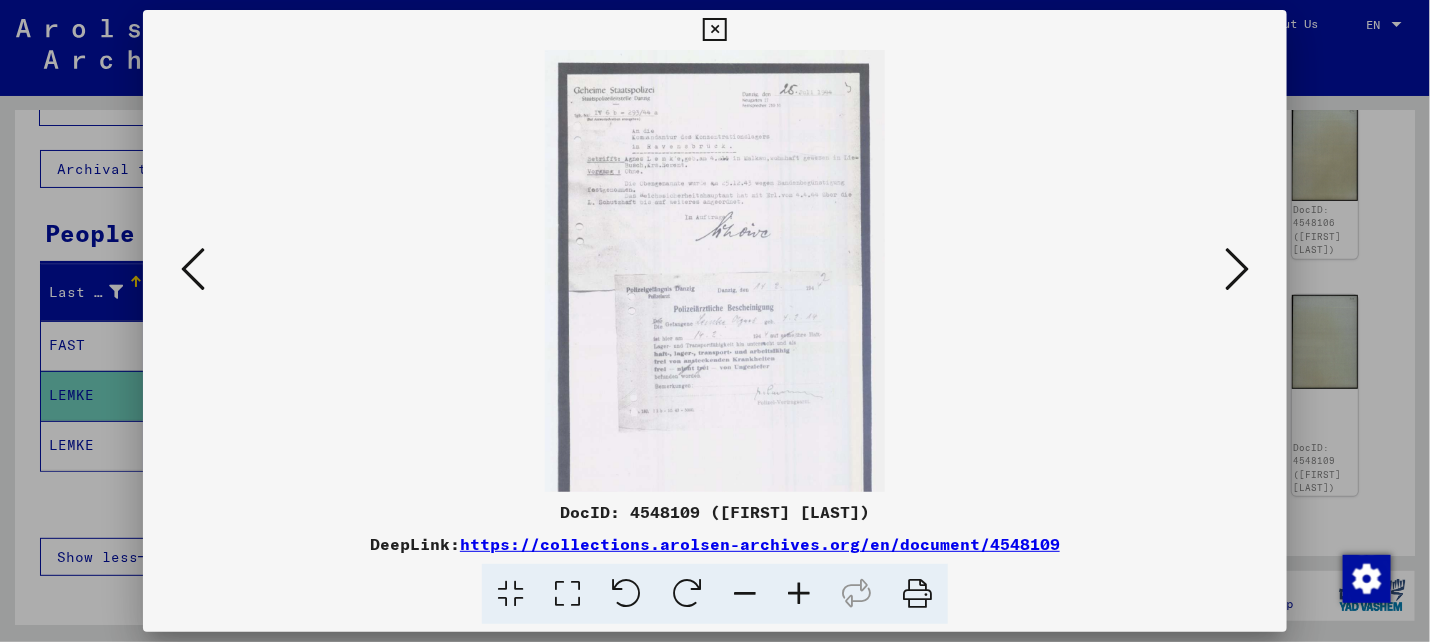 click at bounding box center (799, 594) 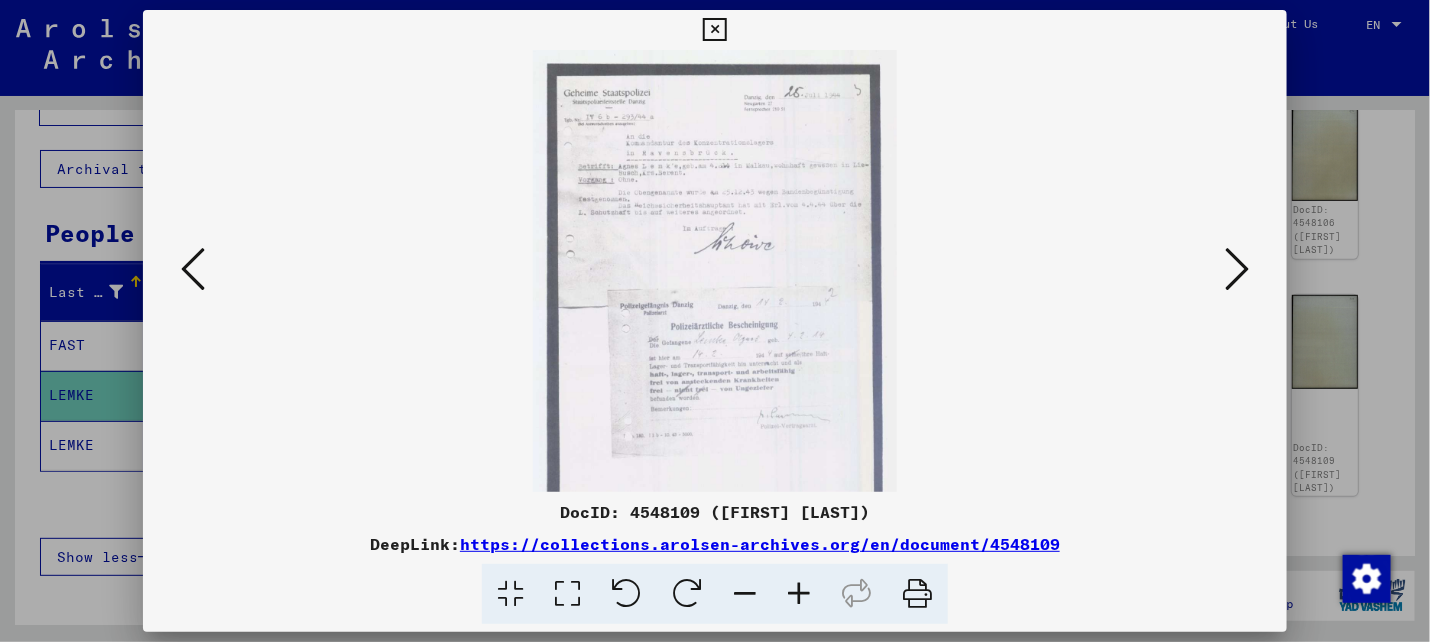 click at bounding box center (799, 594) 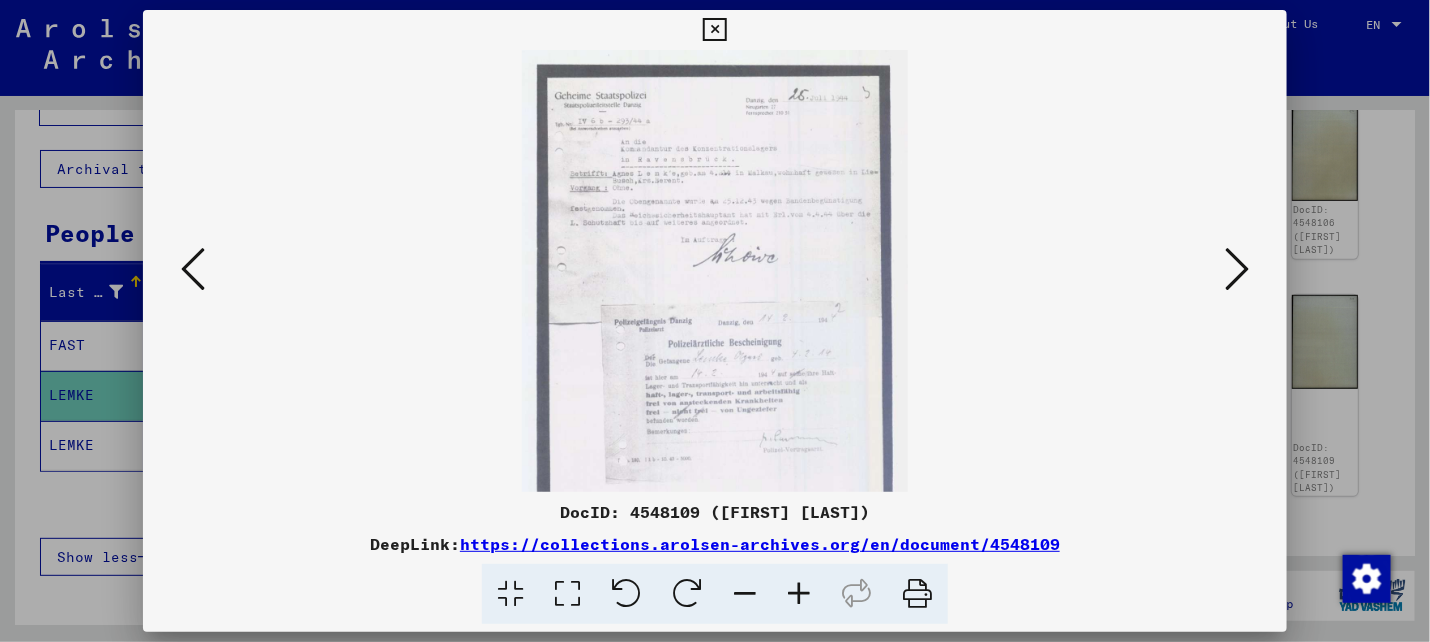 click at bounding box center [1237, 269] 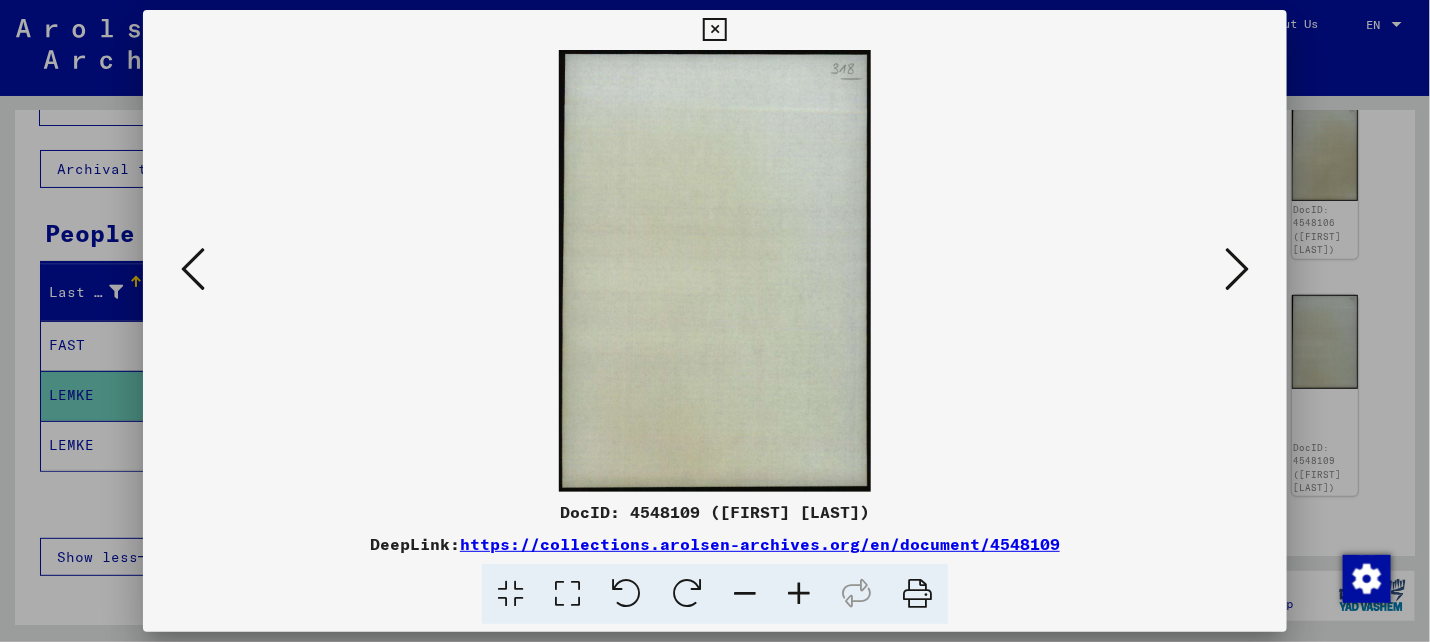 click at bounding box center (1237, 269) 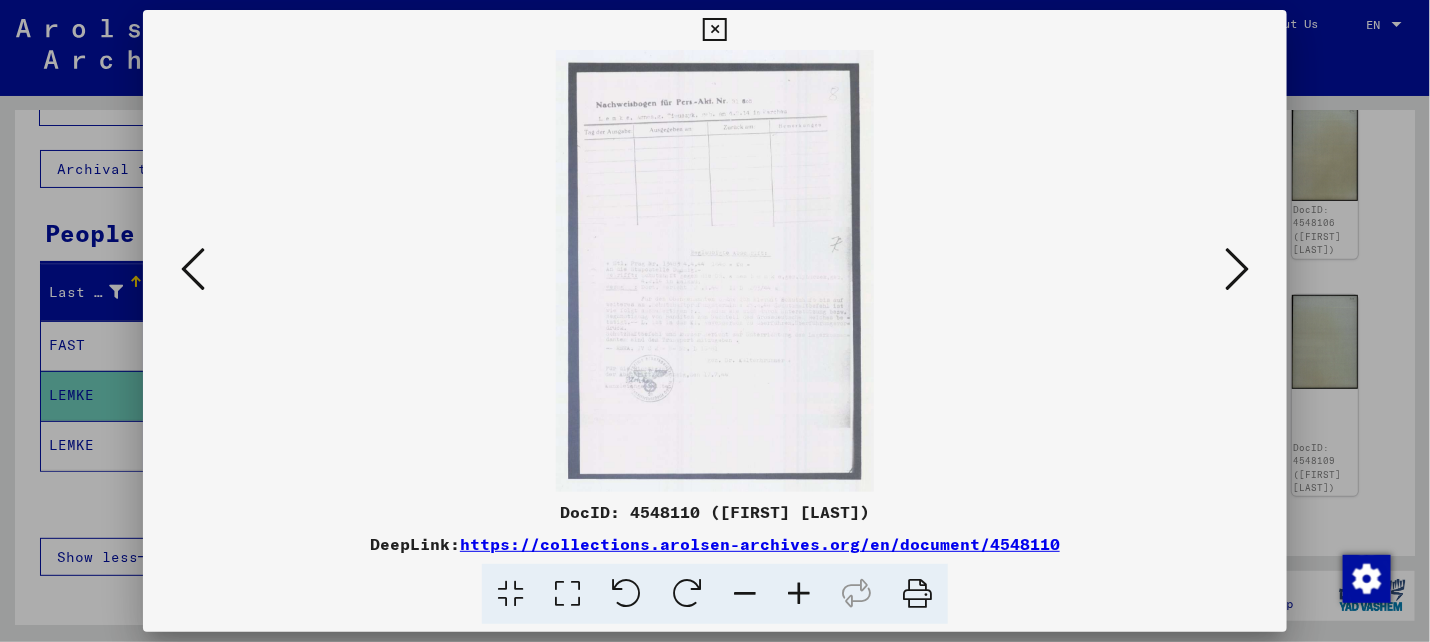 click at bounding box center (1237, 269) 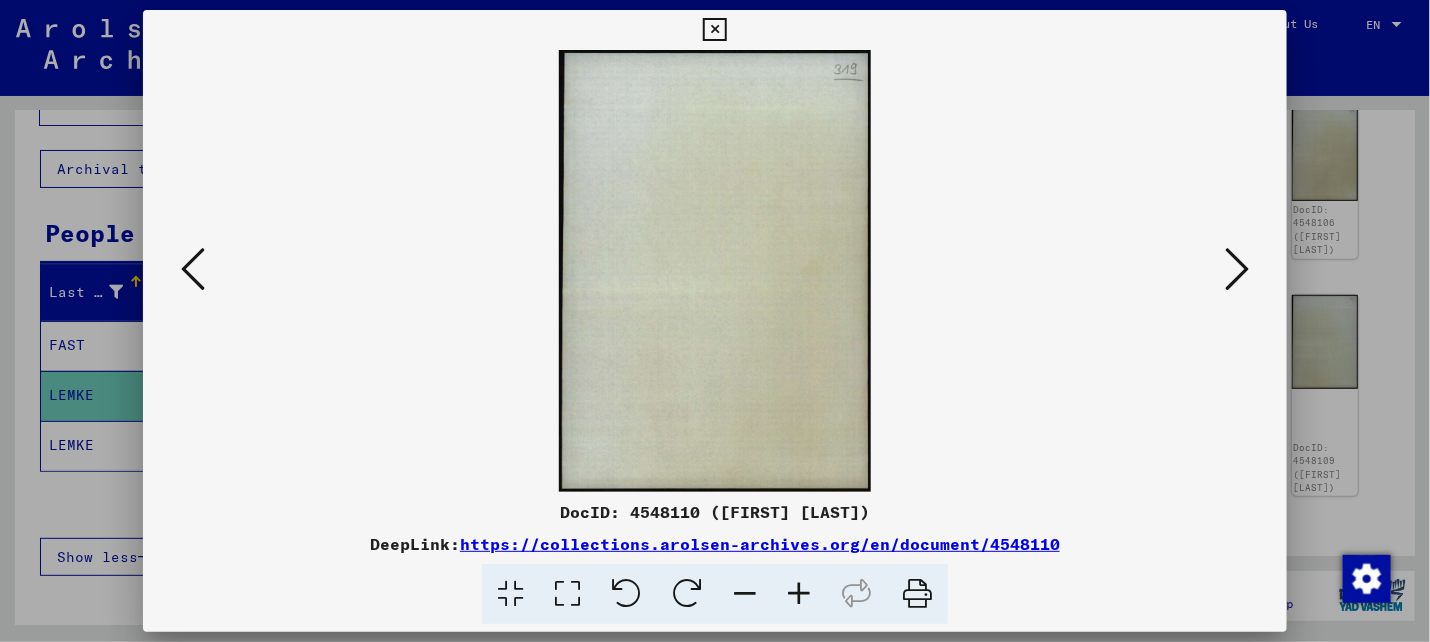 click at bounding box center (1237, 269) 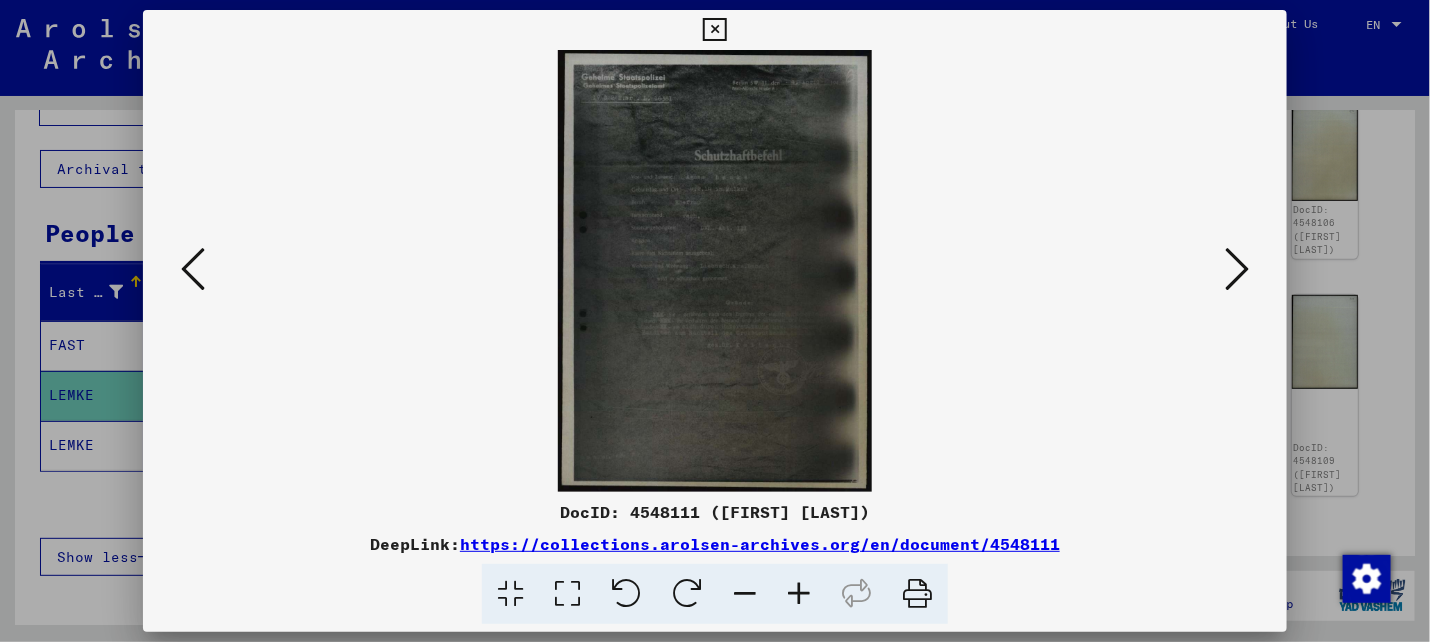 click at bounding box center [1237, 269] 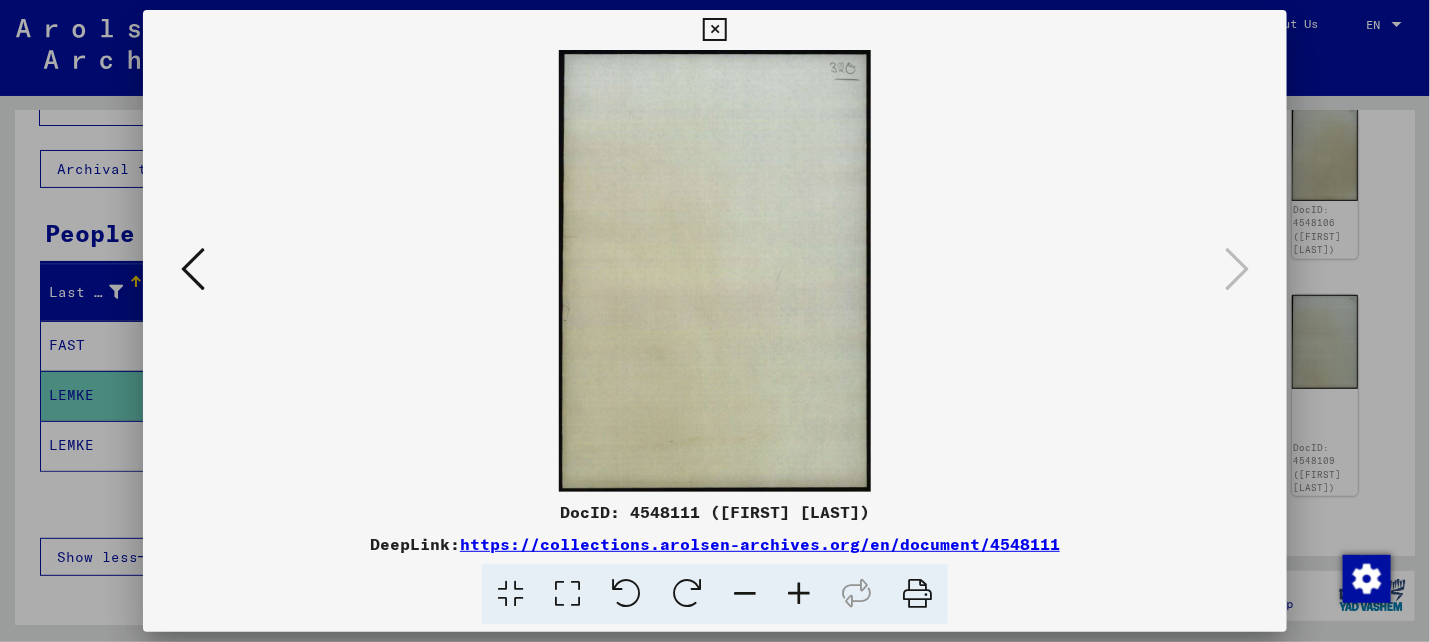 click at bounding box center [714, 30] 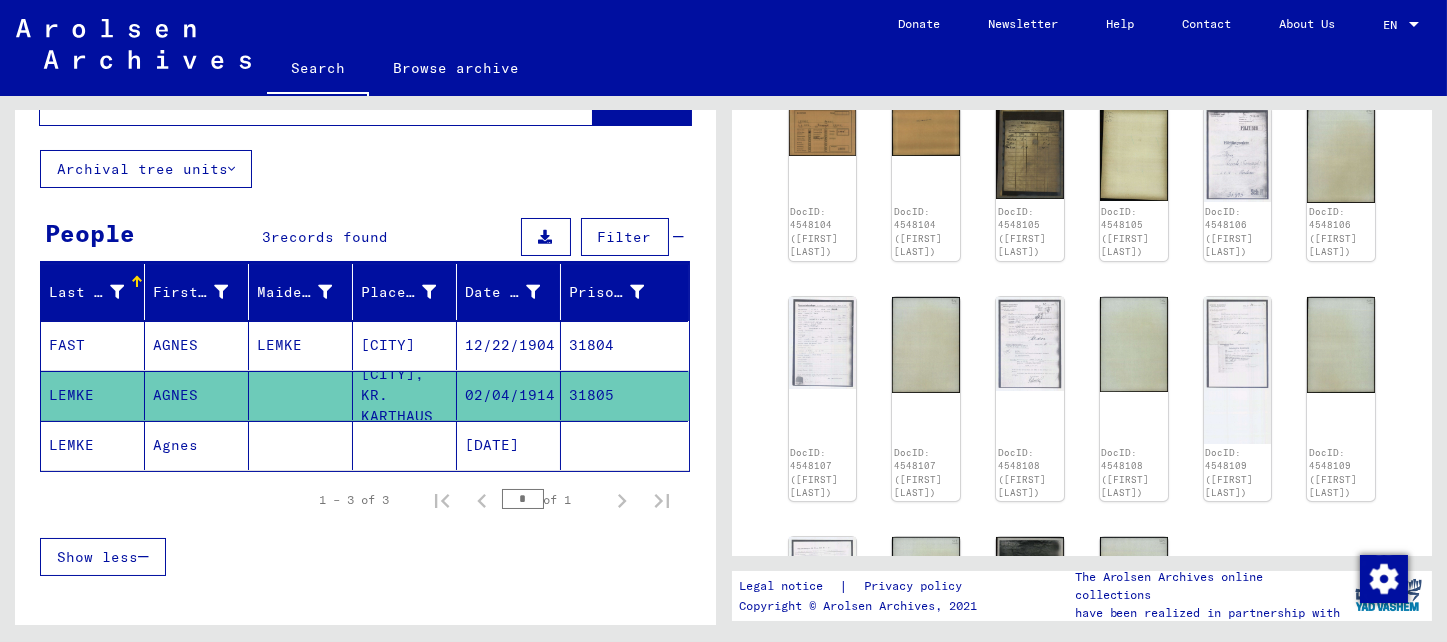 click on "Agnes" 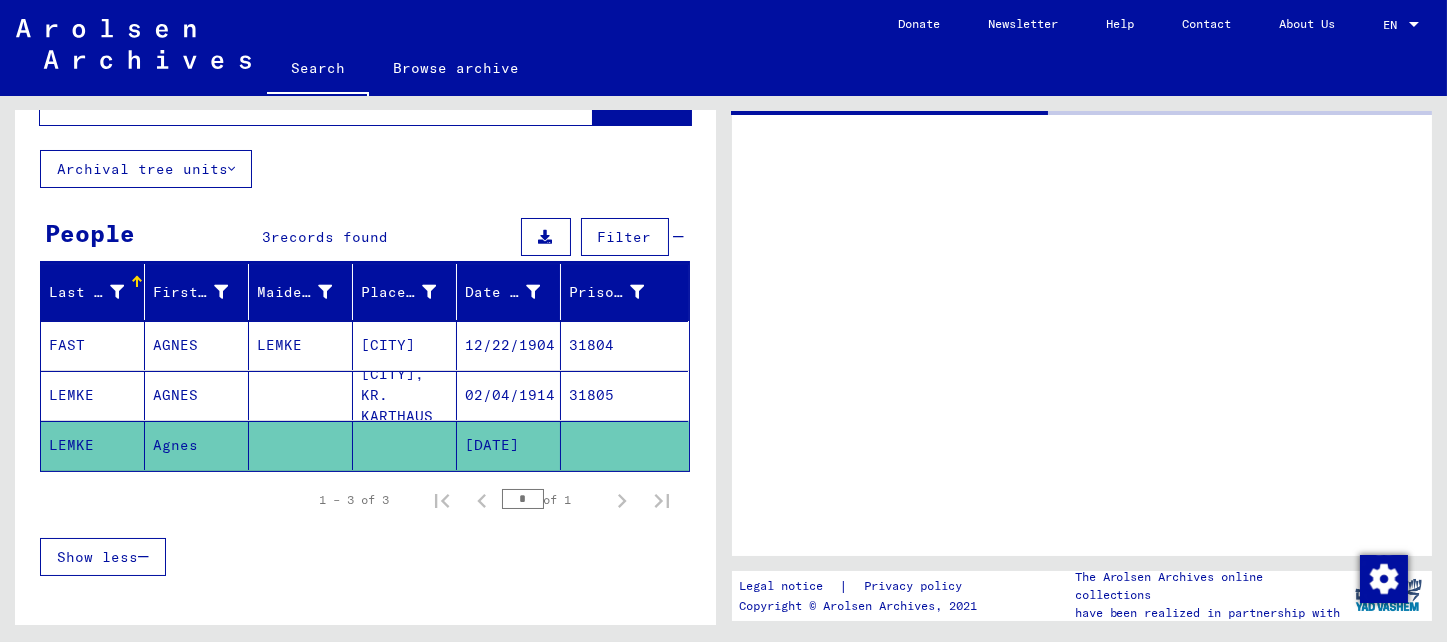 scroll, scrollTop: 0, scrollLeft: 0, axis: both 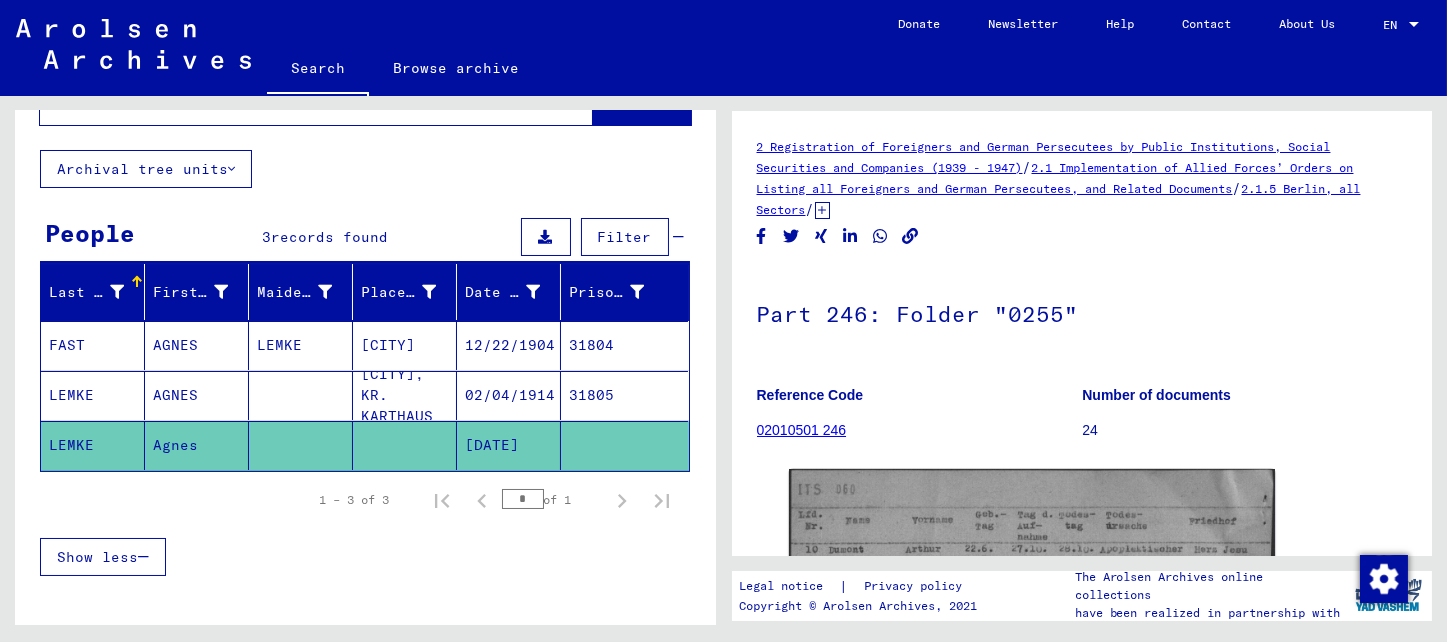 click on "Agnes" 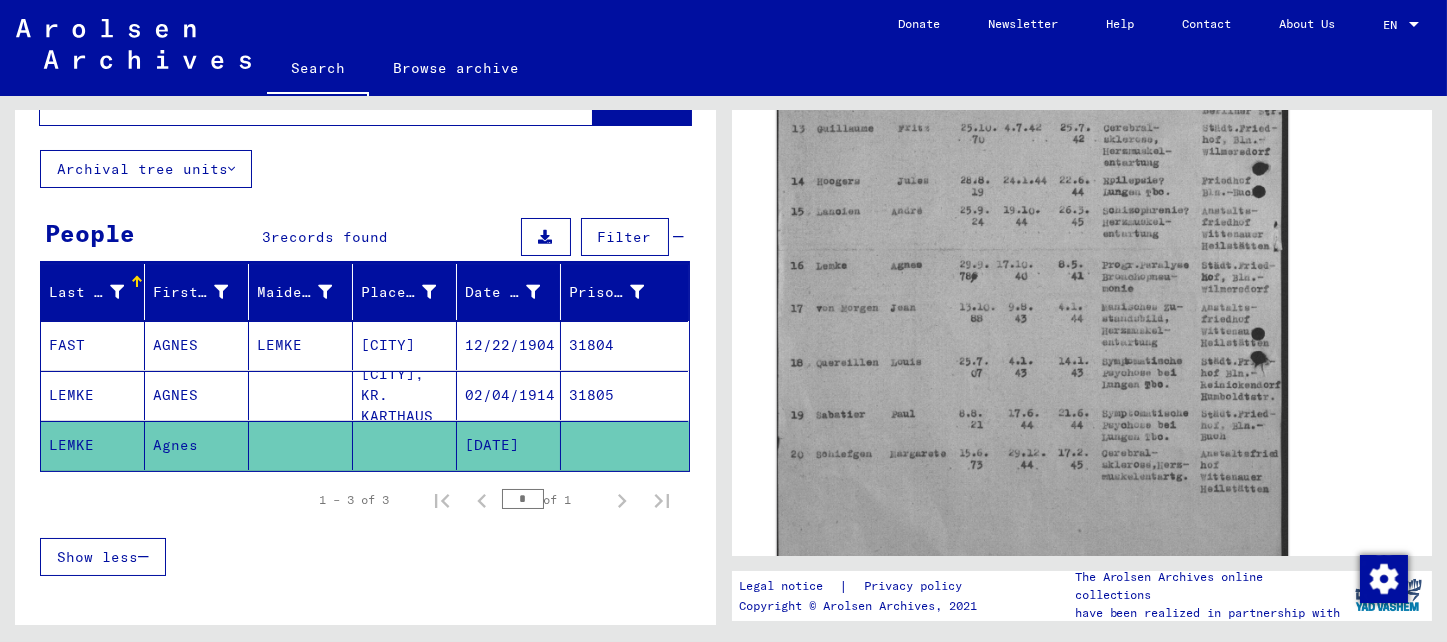 scroll, scrollTop: 444, scrollLeft: 0, axis: vertical 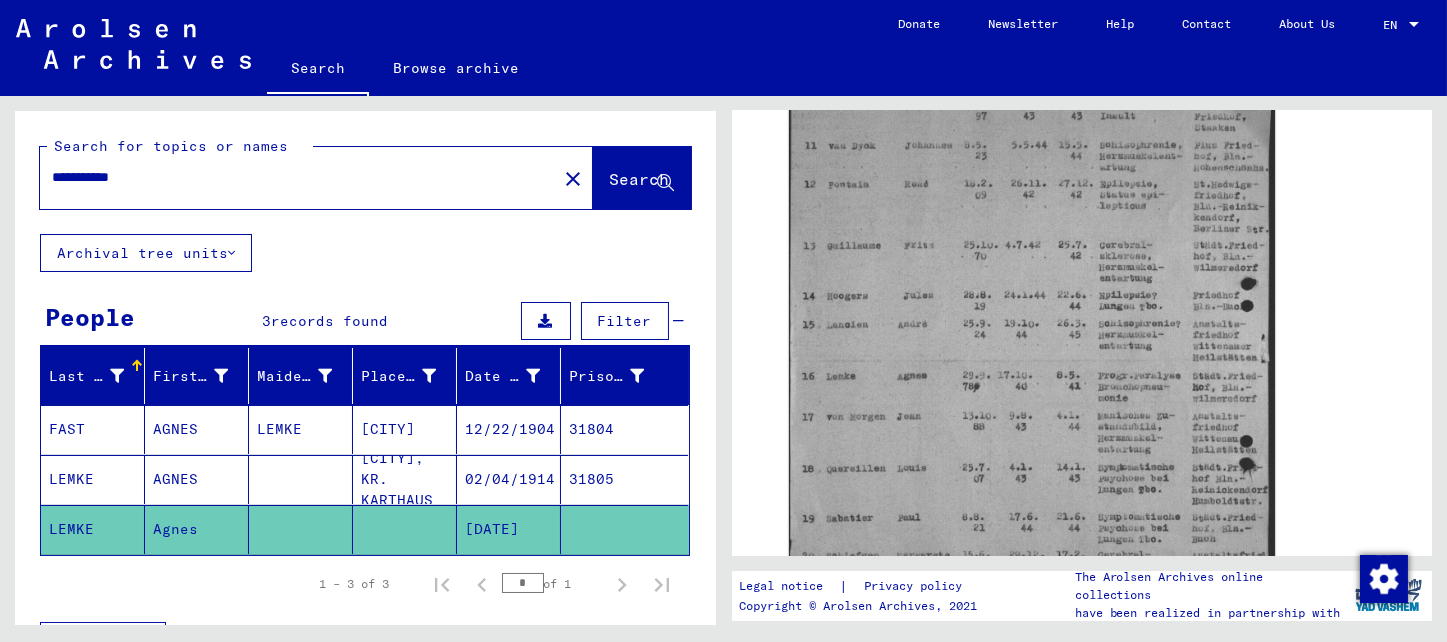 drag, startPoint x: 91, startPoint y: 180, endPoint x: 25, endPoint y: 184, distance: 66.1211 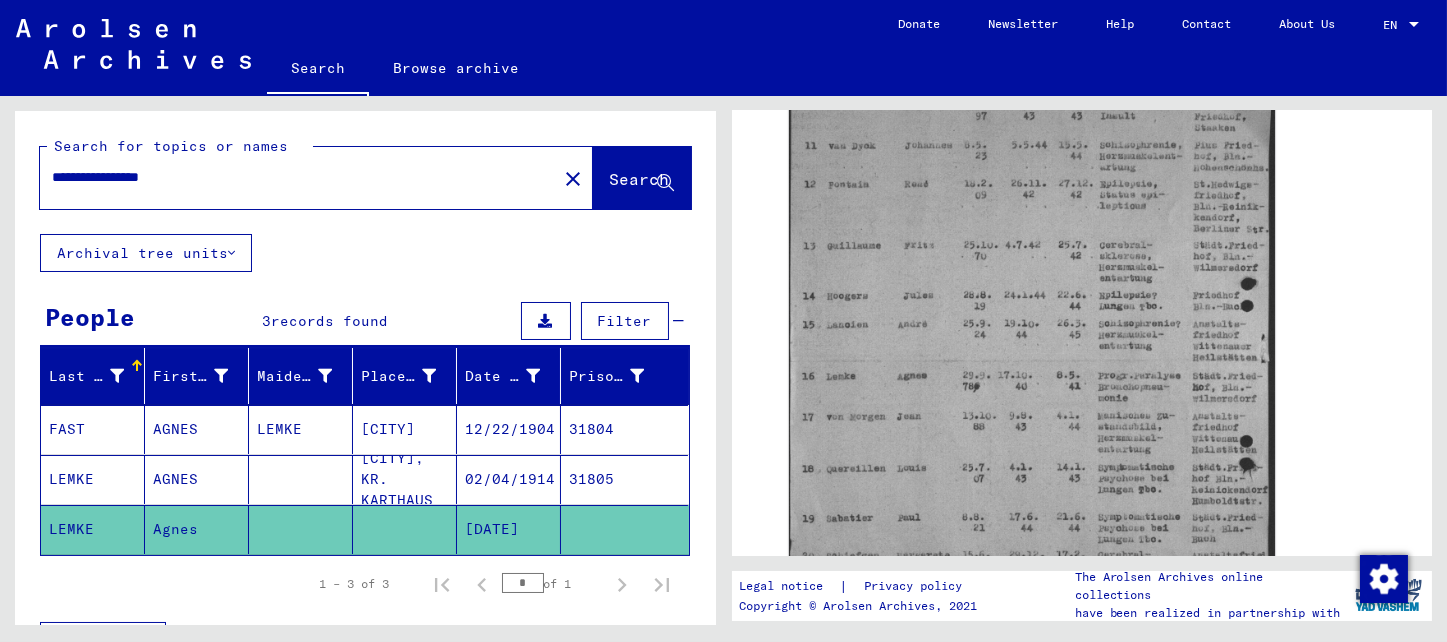 click on "Search" 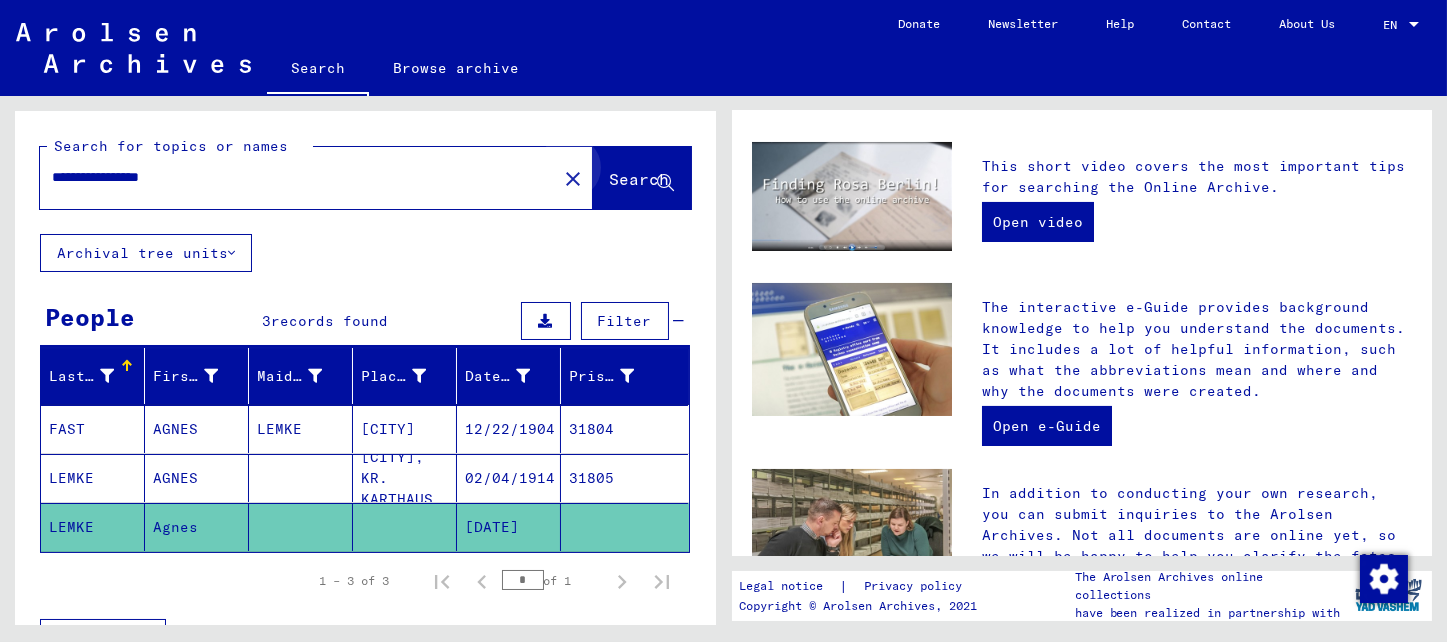 scroll, scrollTop: 0, scrollLeft: 0, axis: both 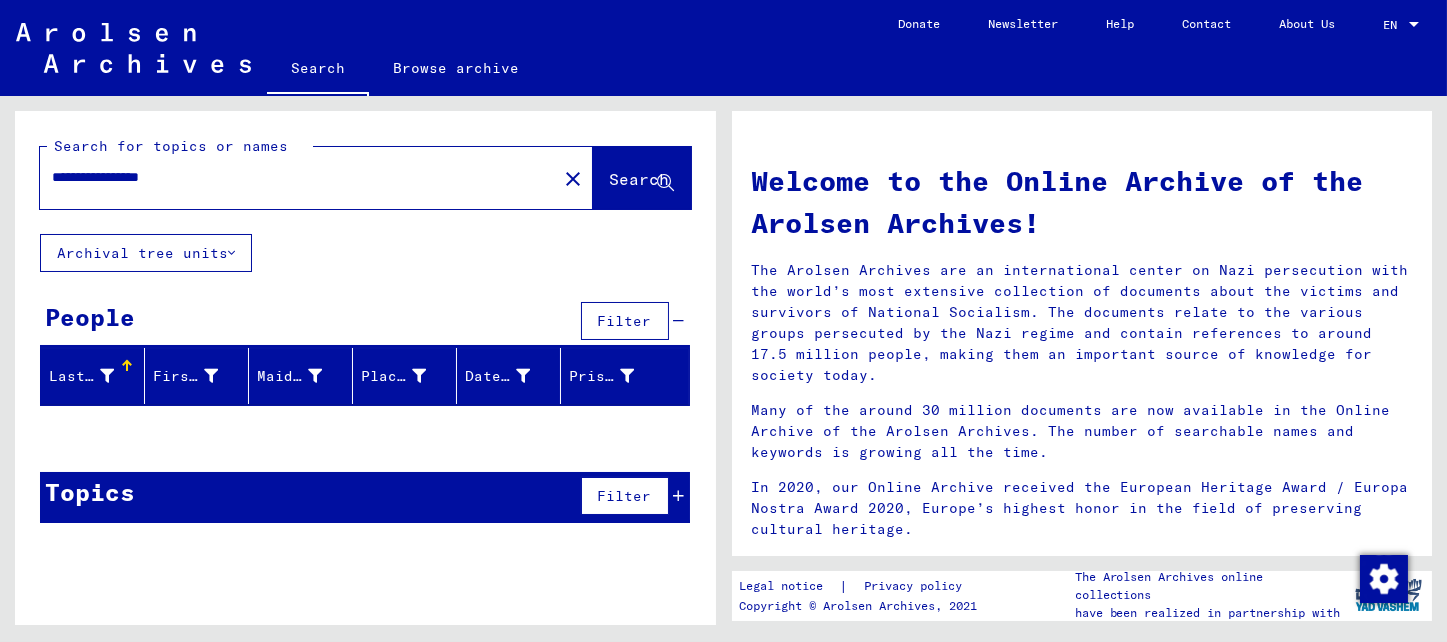 click on "**********" at bounding box center (292, 177) 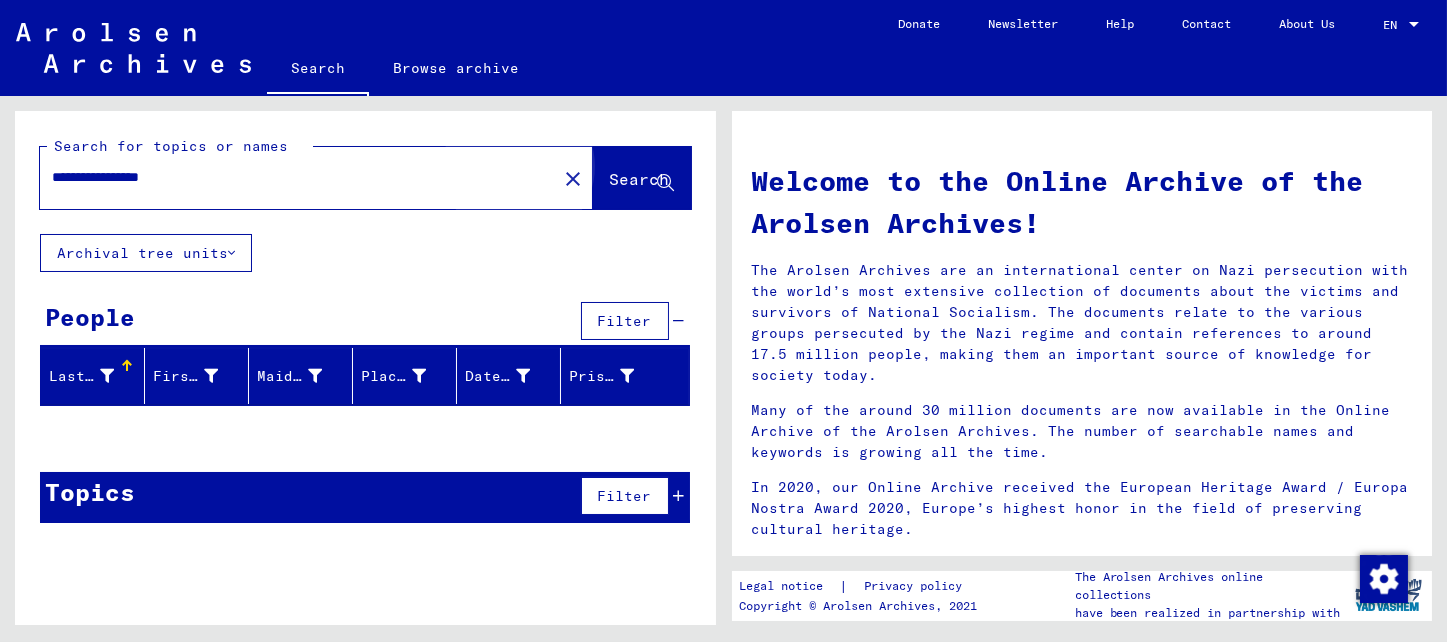 click on "Search" 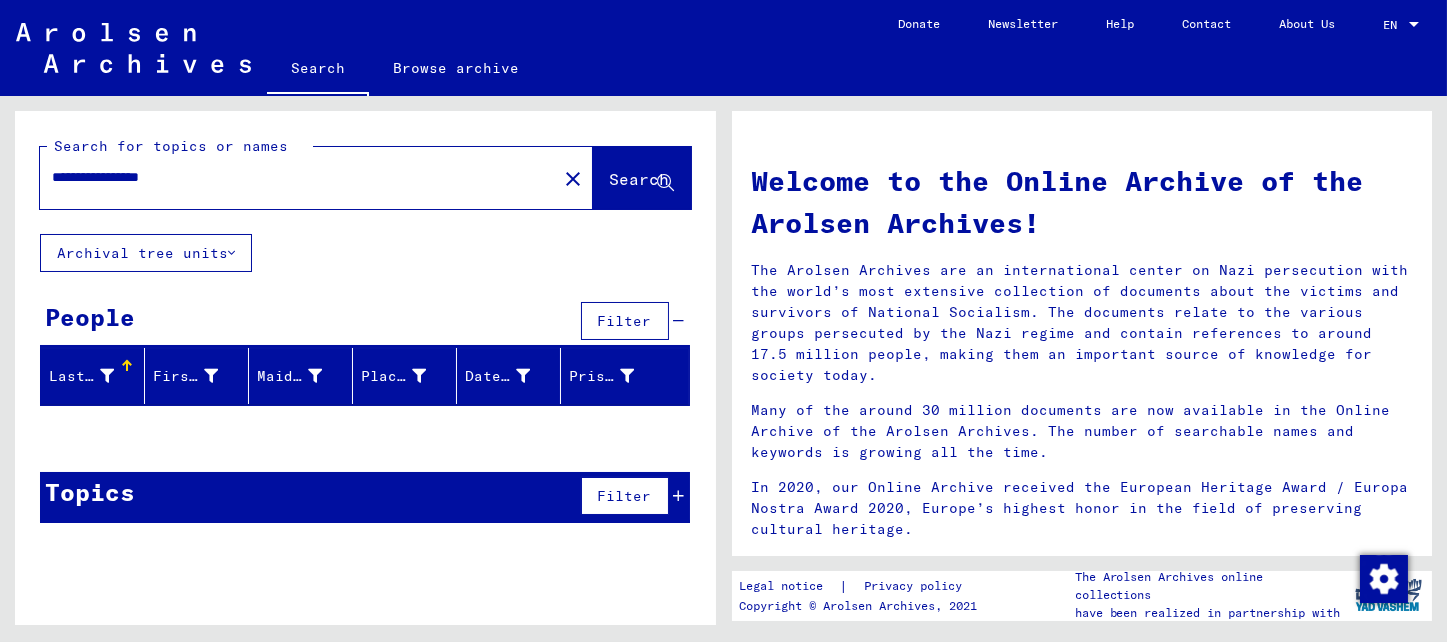 drag, startPoint x: 146, startPoint y: 182, endPoint x: 32, endPoint y: 191, distance: 114.35471 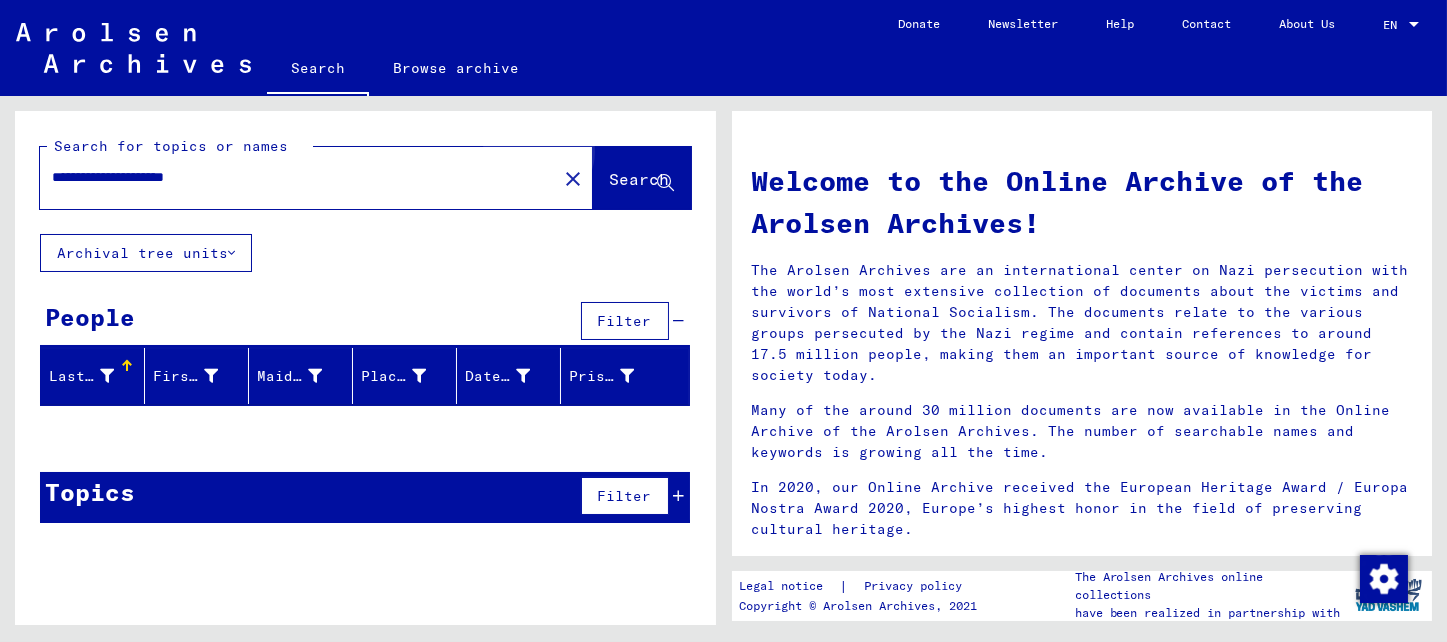 click on "Search" 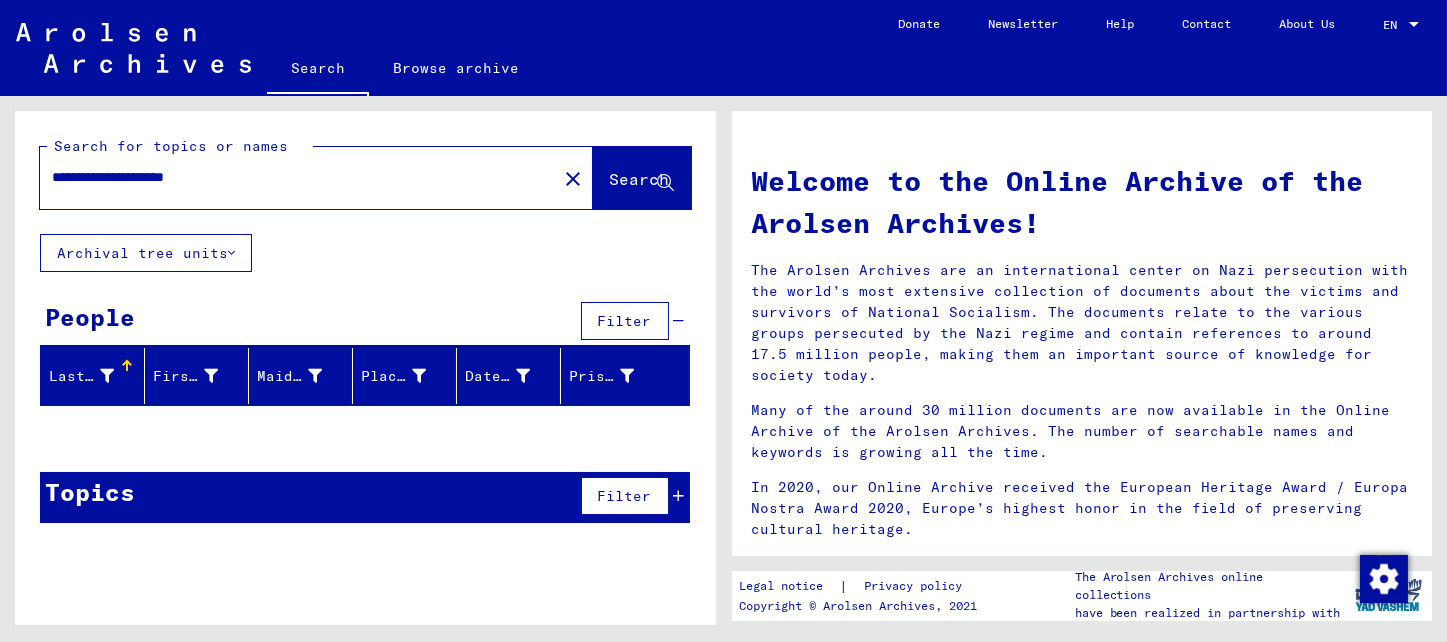 drag, startPoint x: 147, startPoint y: 180, endPoint x: 0, endPoint y: 178, distance: 147.01361 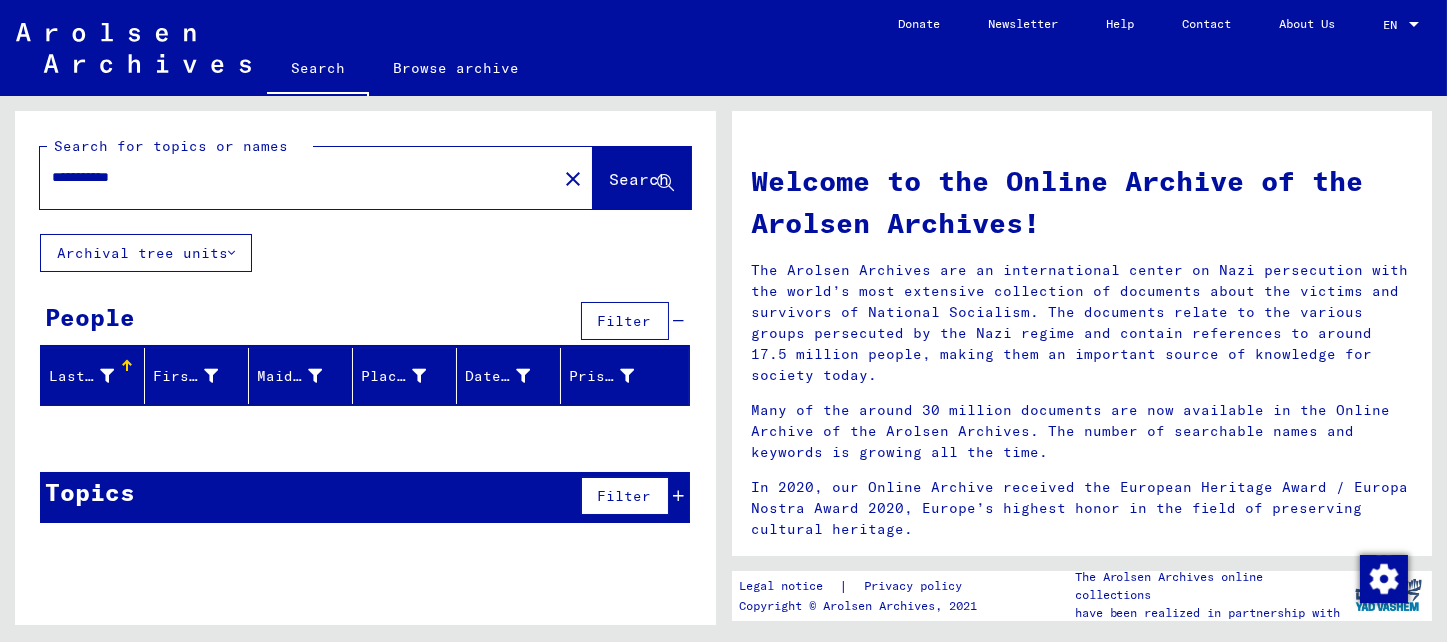 type on "**********" 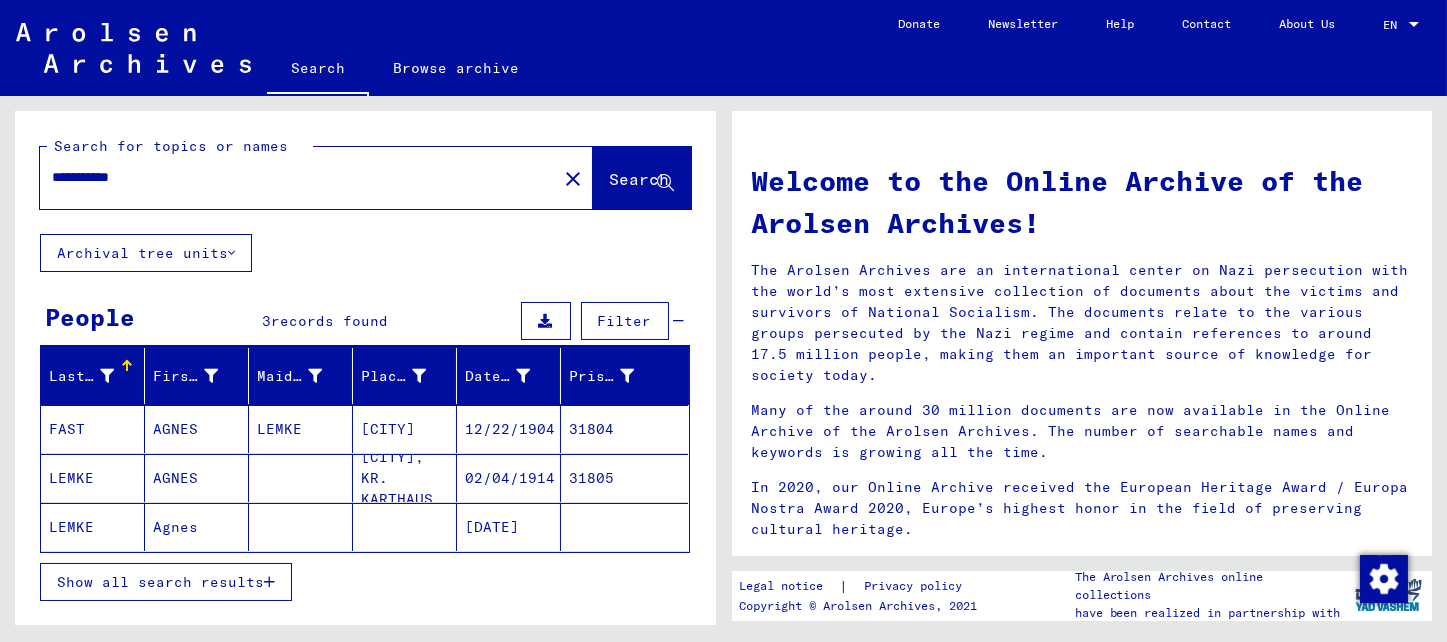 drag, startPoint x: 501, startPoint y: 518, endPoint x: 526, endPoint y: 518, distance: 25 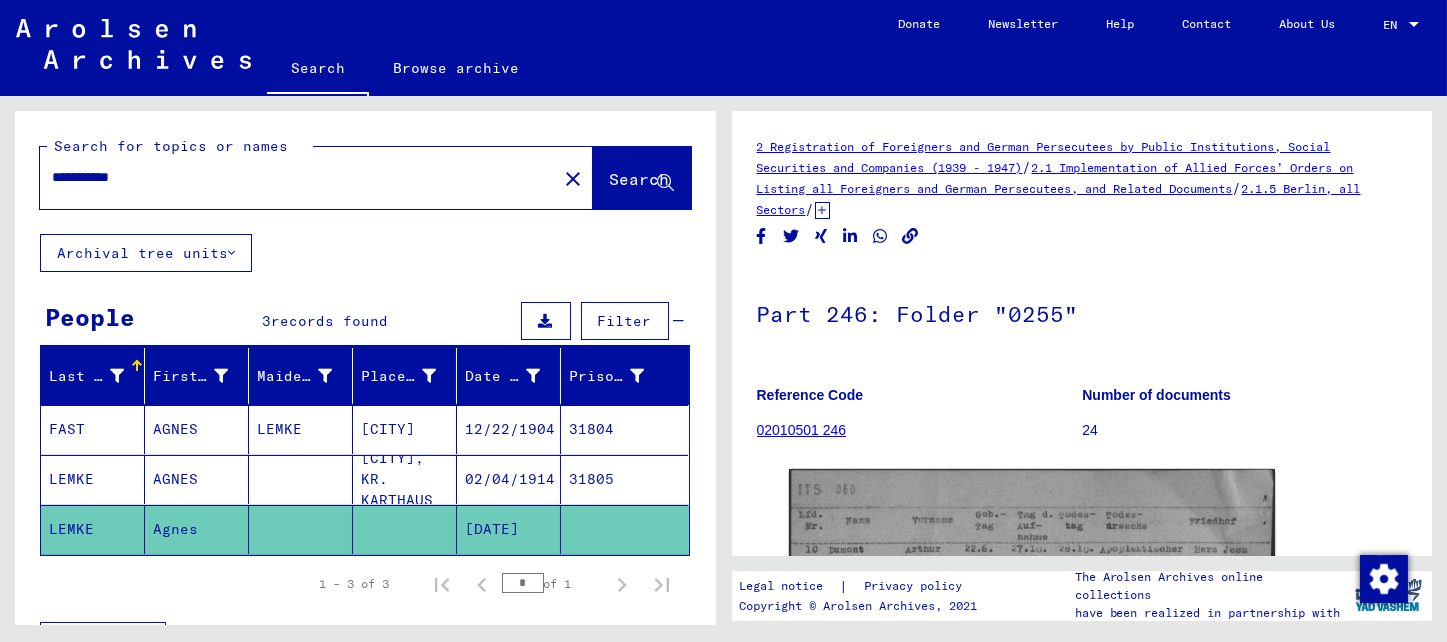 scroll, scrollTop: 0, scrollLeft: 0, axis: both 